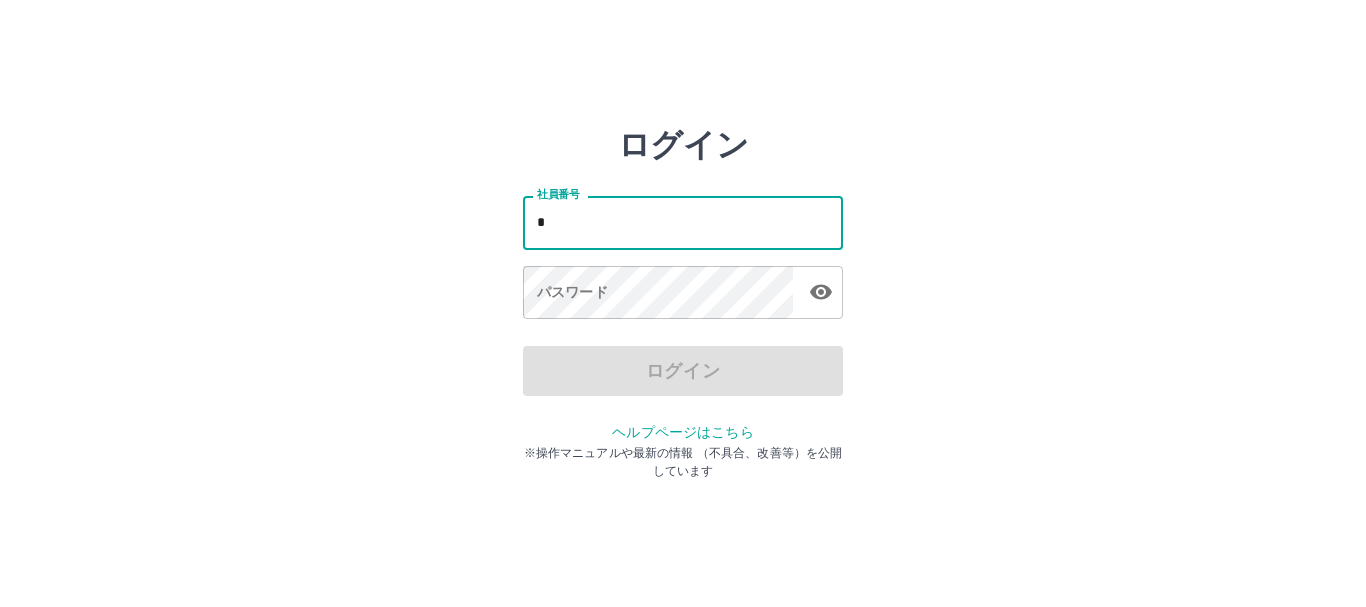 scroll, scrollTop: 0, scrollLeft: 0, axis: both 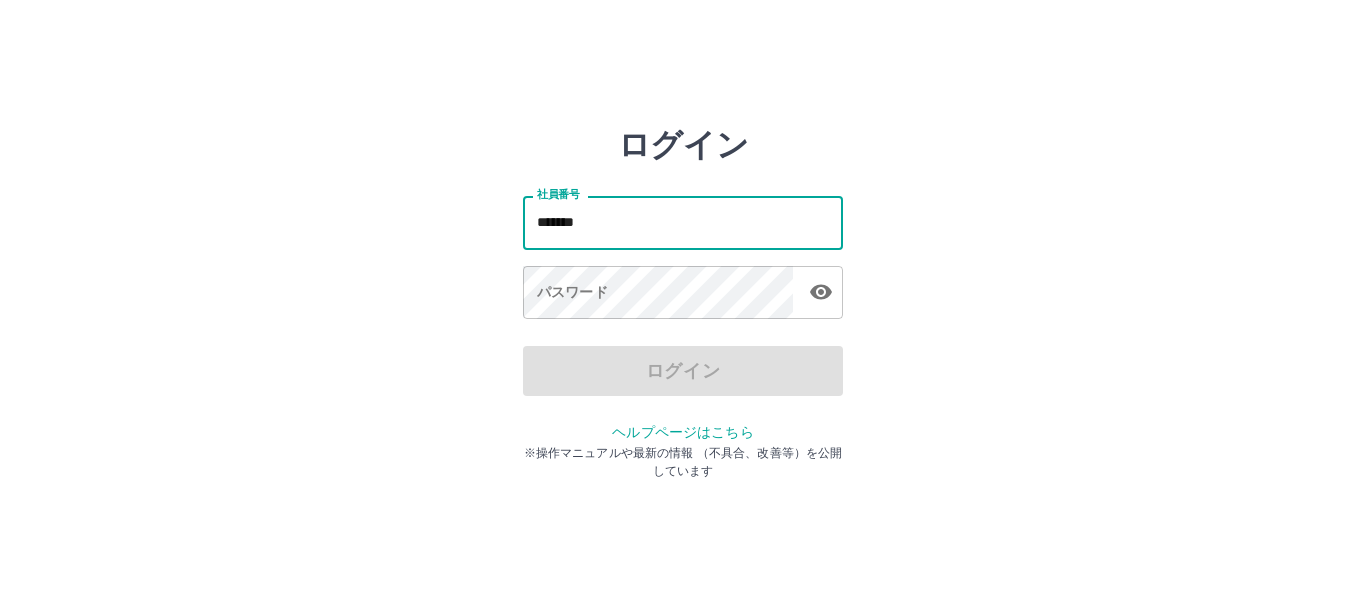 type on "*******" 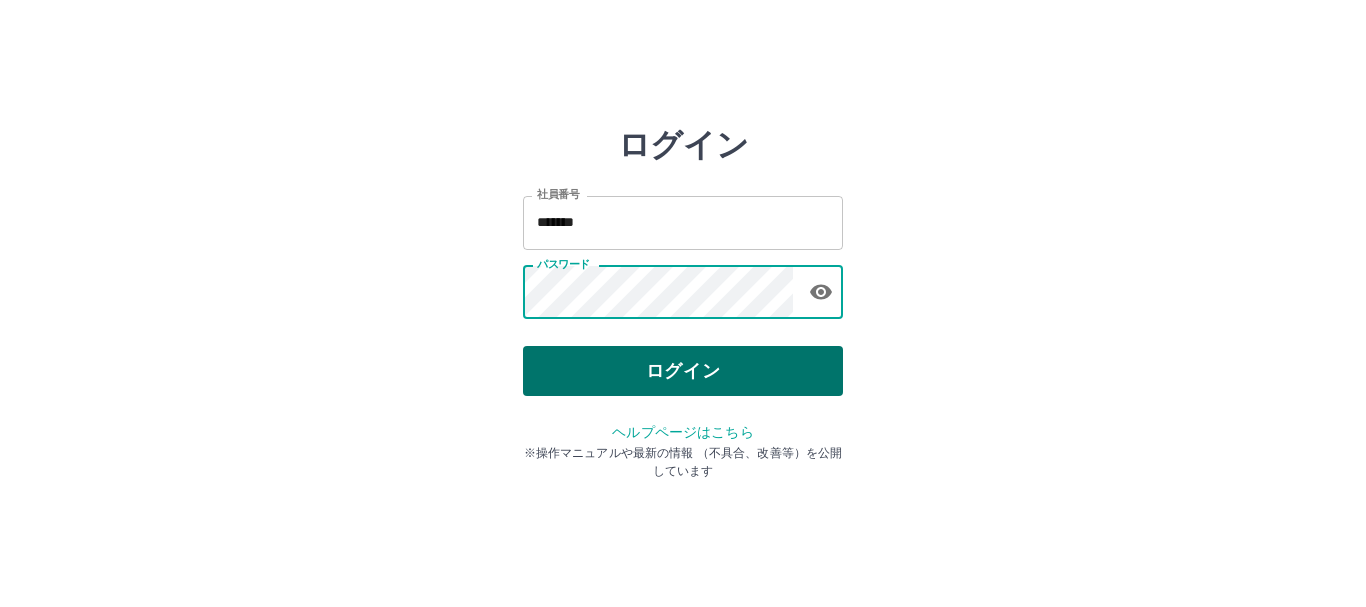click on "ログイン" at bounding box center (683, 371) 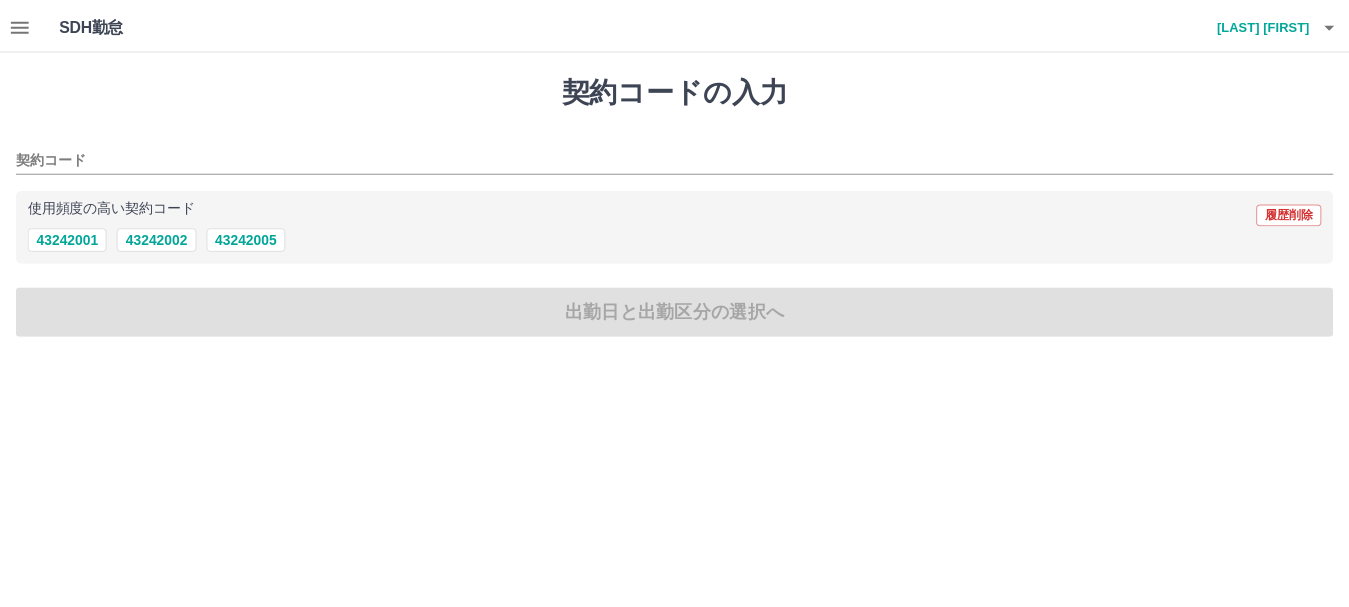 scroll, scrollTop: 0, scrollLeft: 0, axis: both 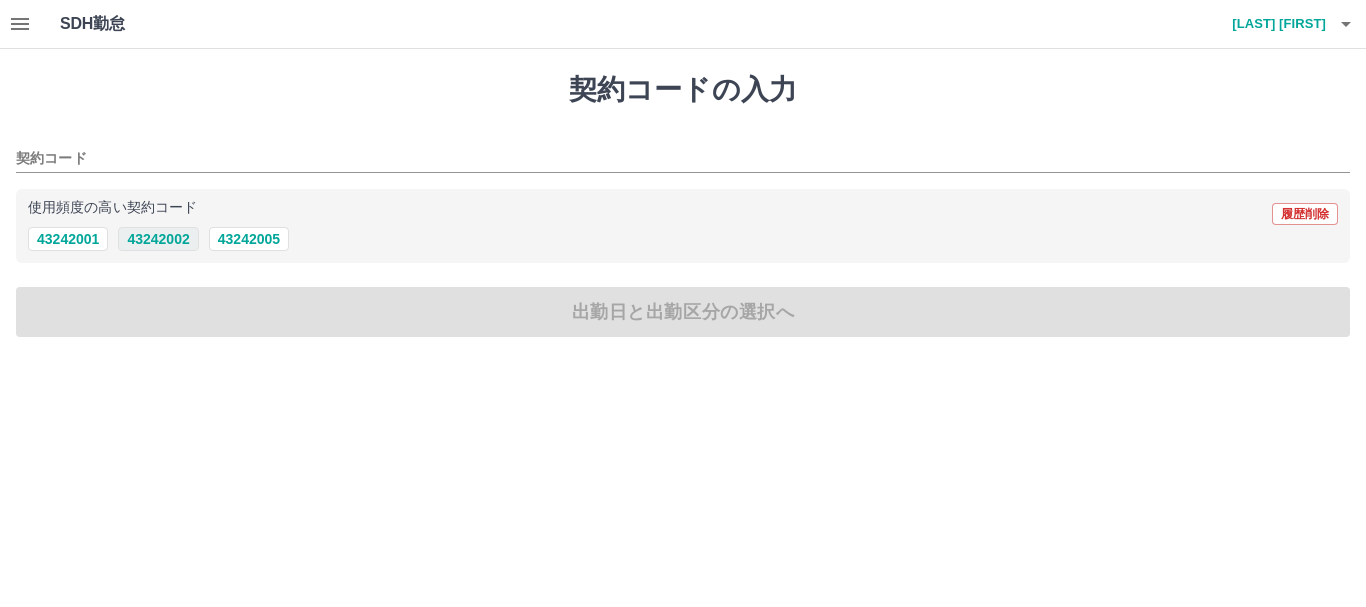 click on "43242002" at bounding box center [158, 239] 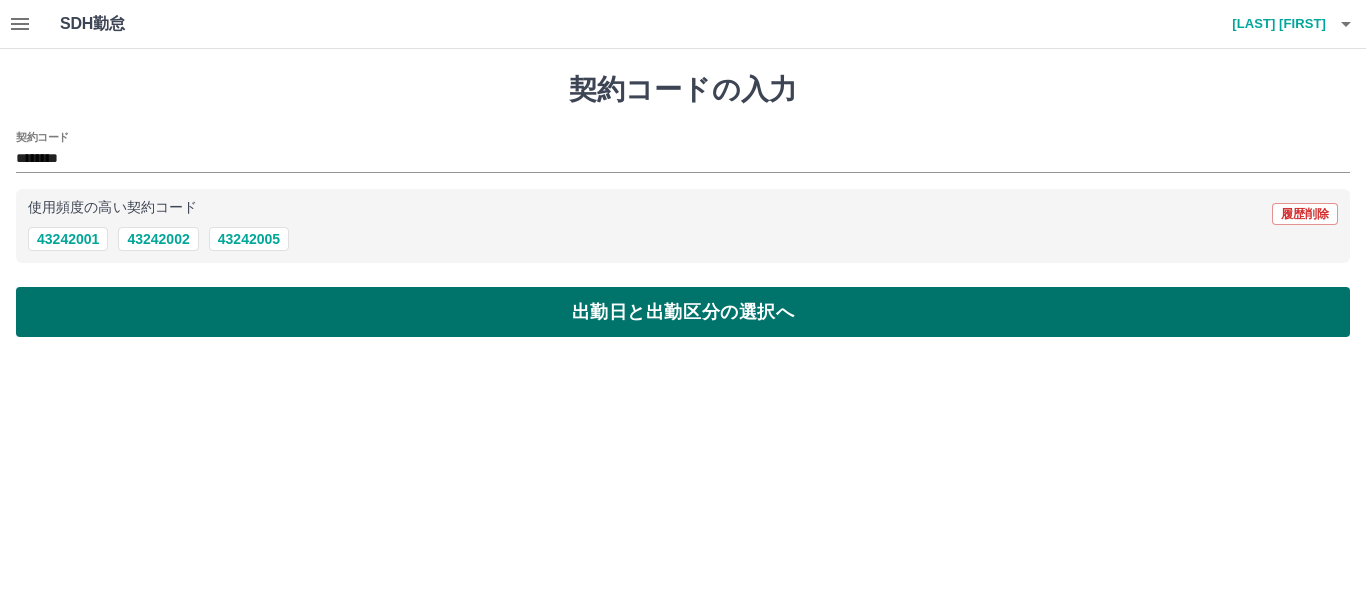 click on "出勤日と出勤区分の選択へ" at bounding box center (683, 312) 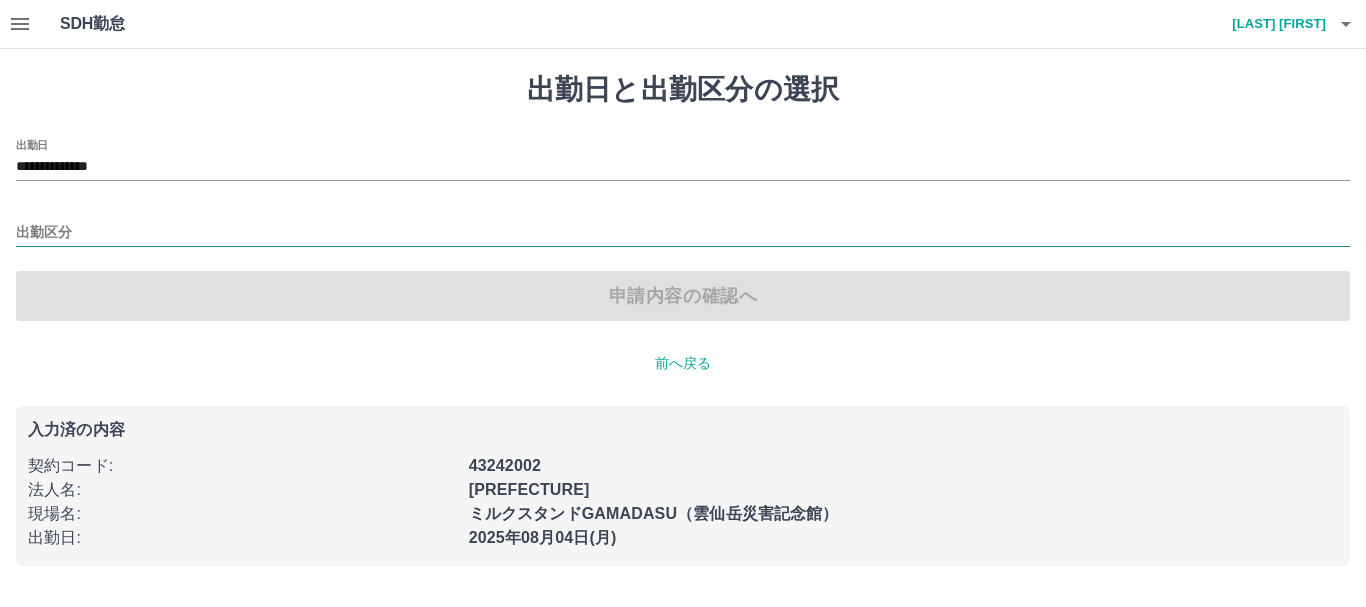 click on "出勤区分" at bounding box center [683, 233] 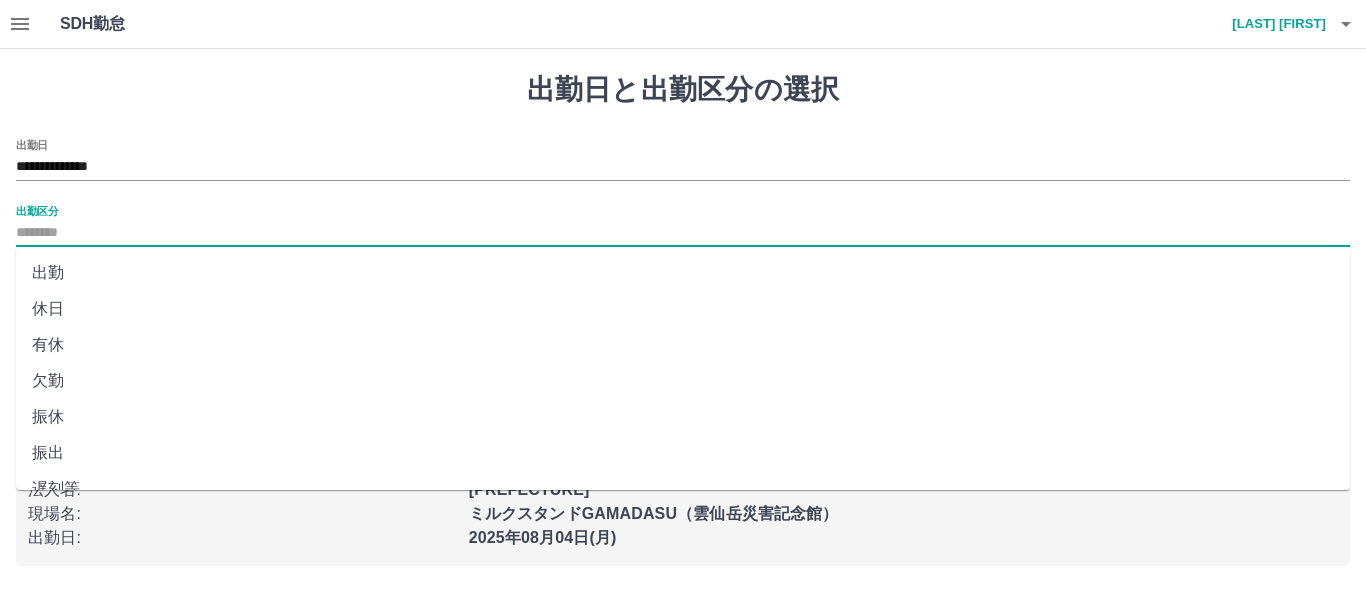 click on "出勤" at bounding box center [683, 273] 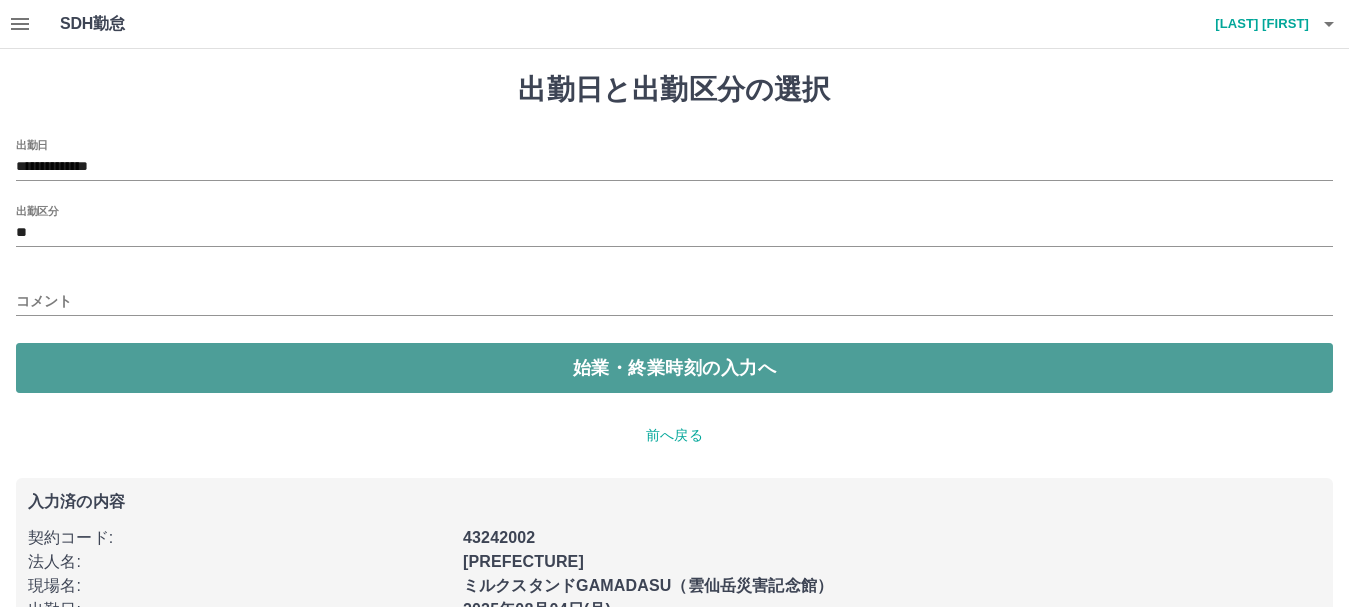 click on "始業・終業時刻の入力へ" at bounding box center [674, 368] 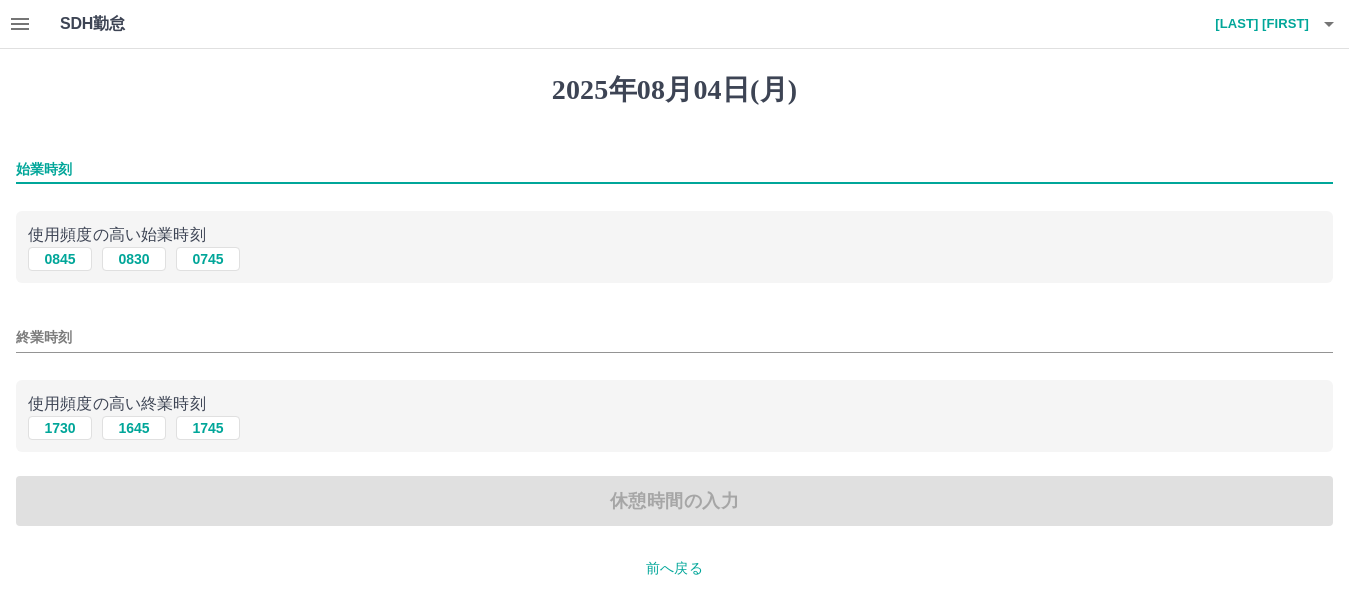 click on "始業時刻" at bounding box center (674, 169) 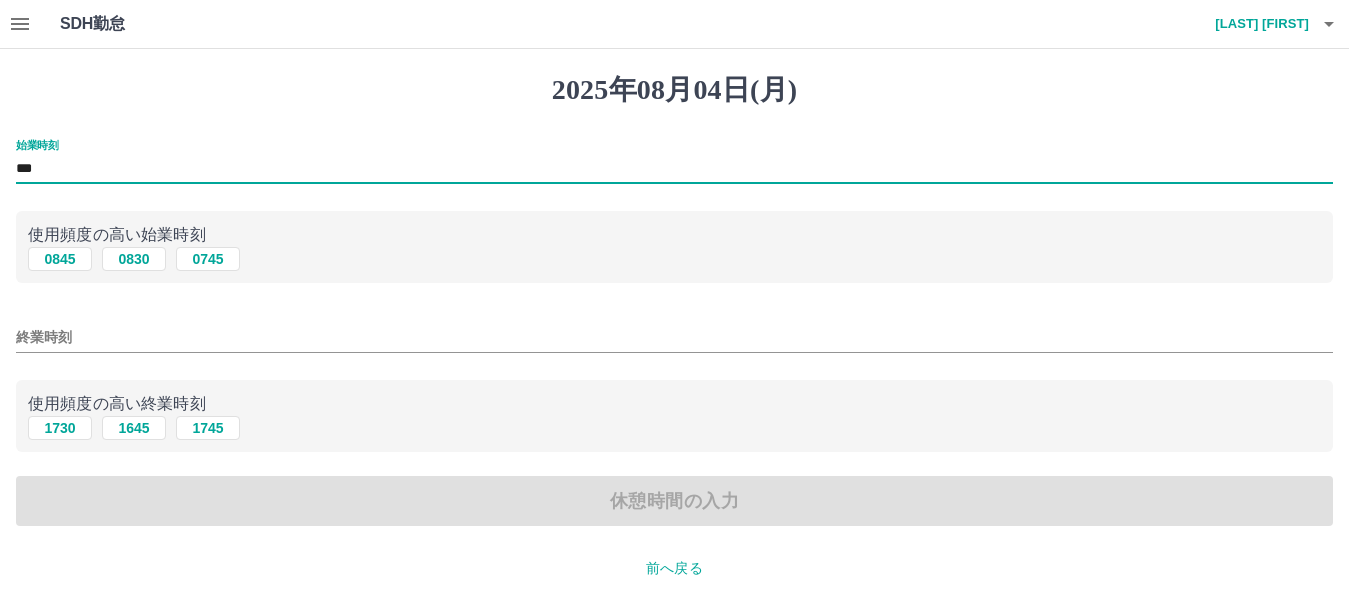type on "***" 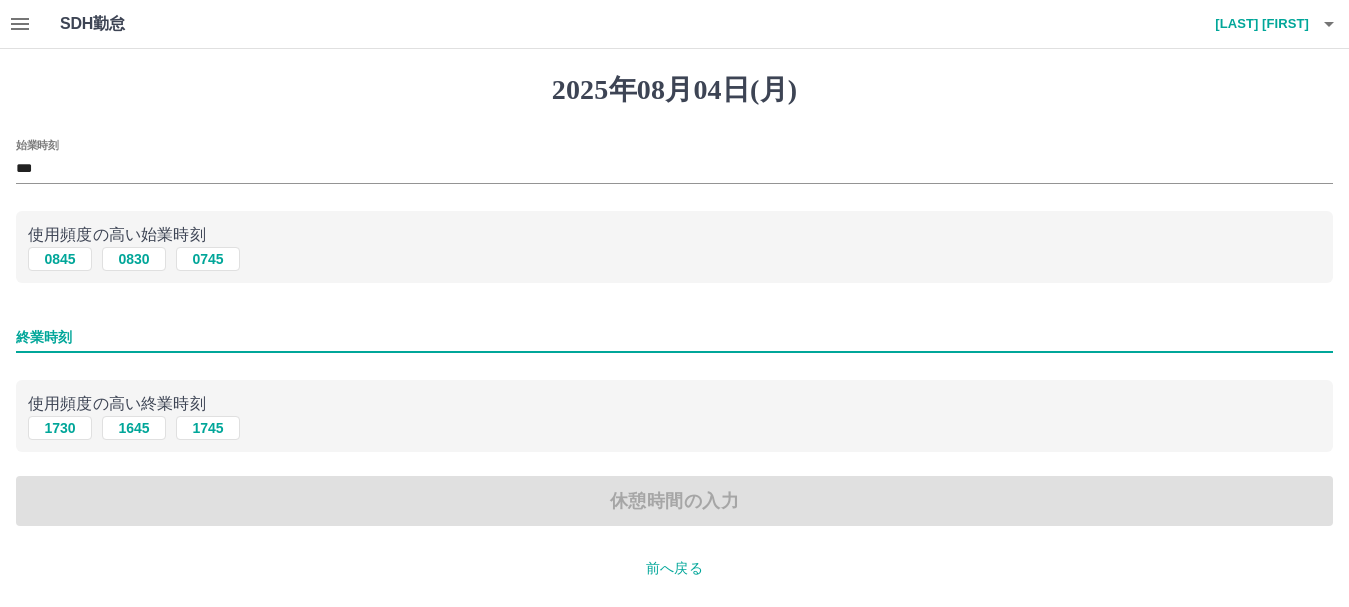 click on "終業時刻" at bounding box center (674, 337) 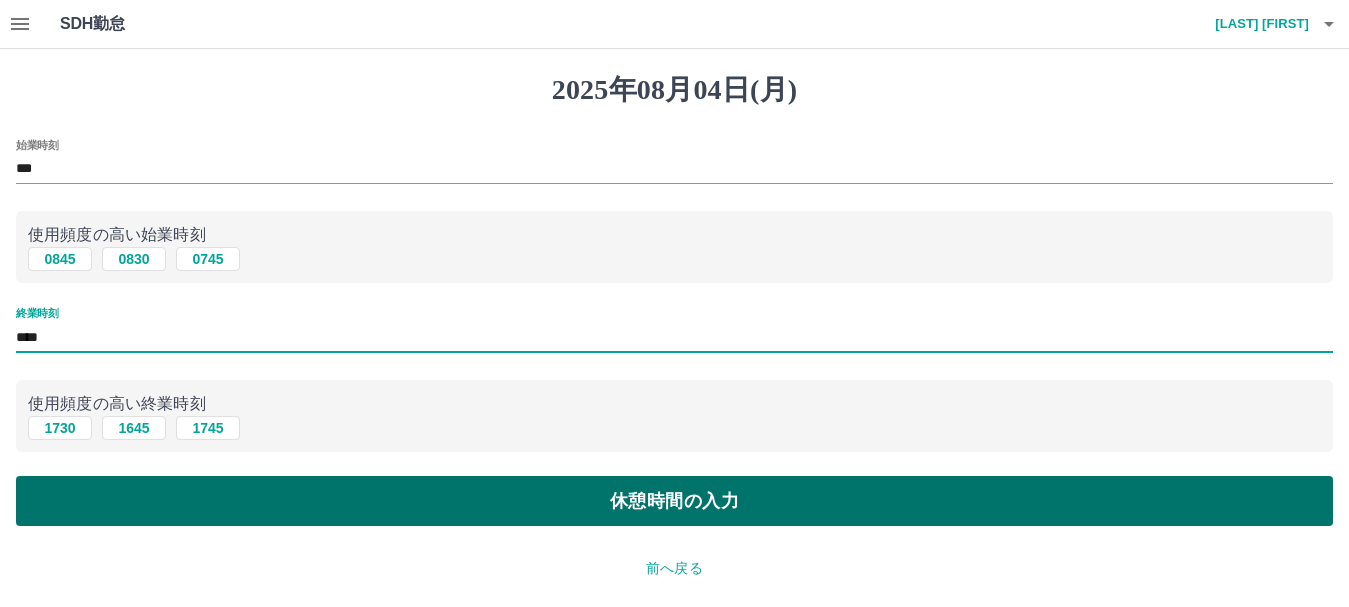 type on "****" 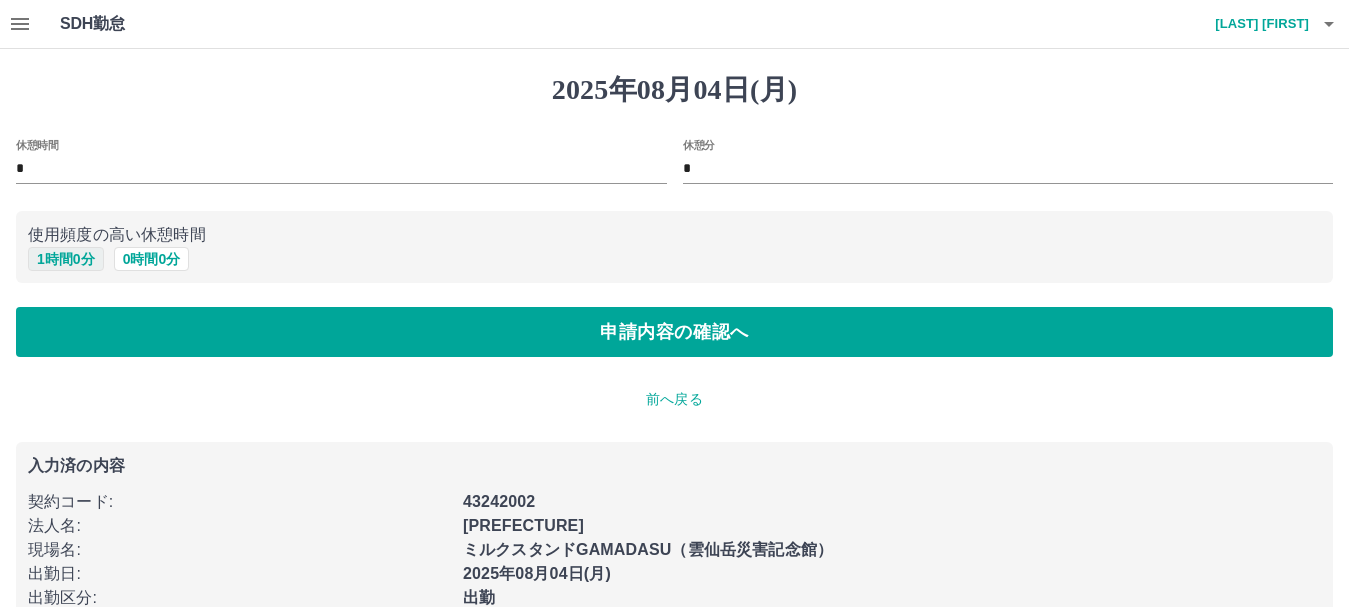 click on "1 時間 0 分" at bounding box center [66, 259] 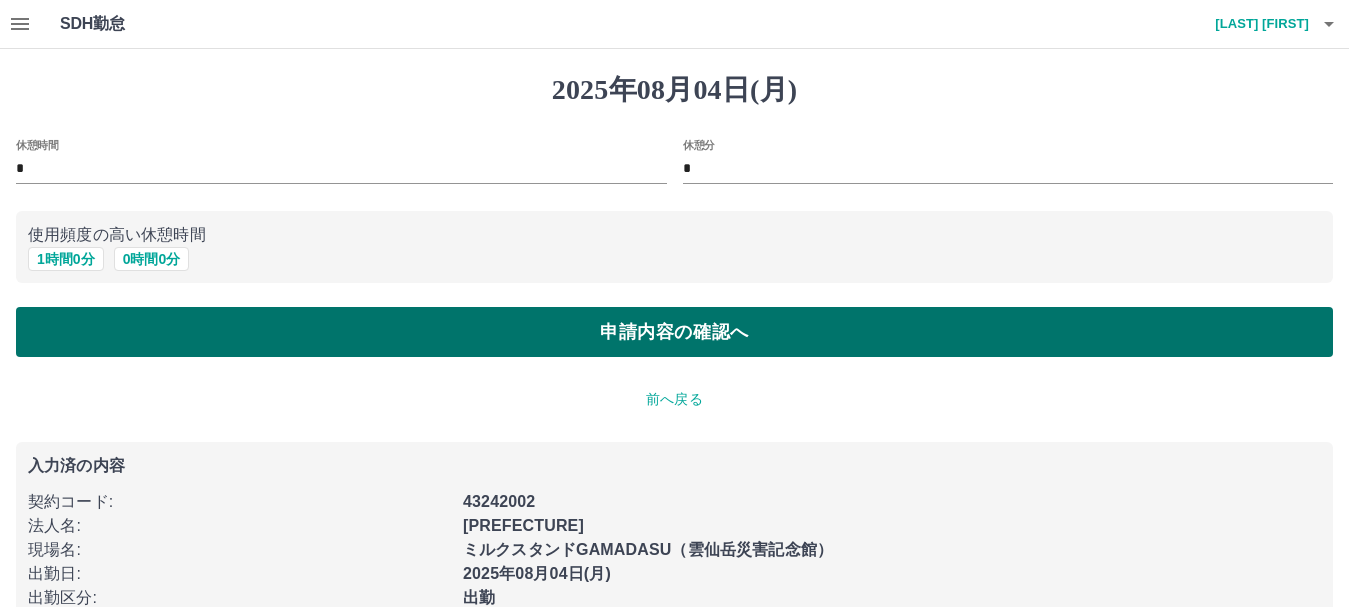 click on "申請内容の確認へ" at bounding box center (674, 332) 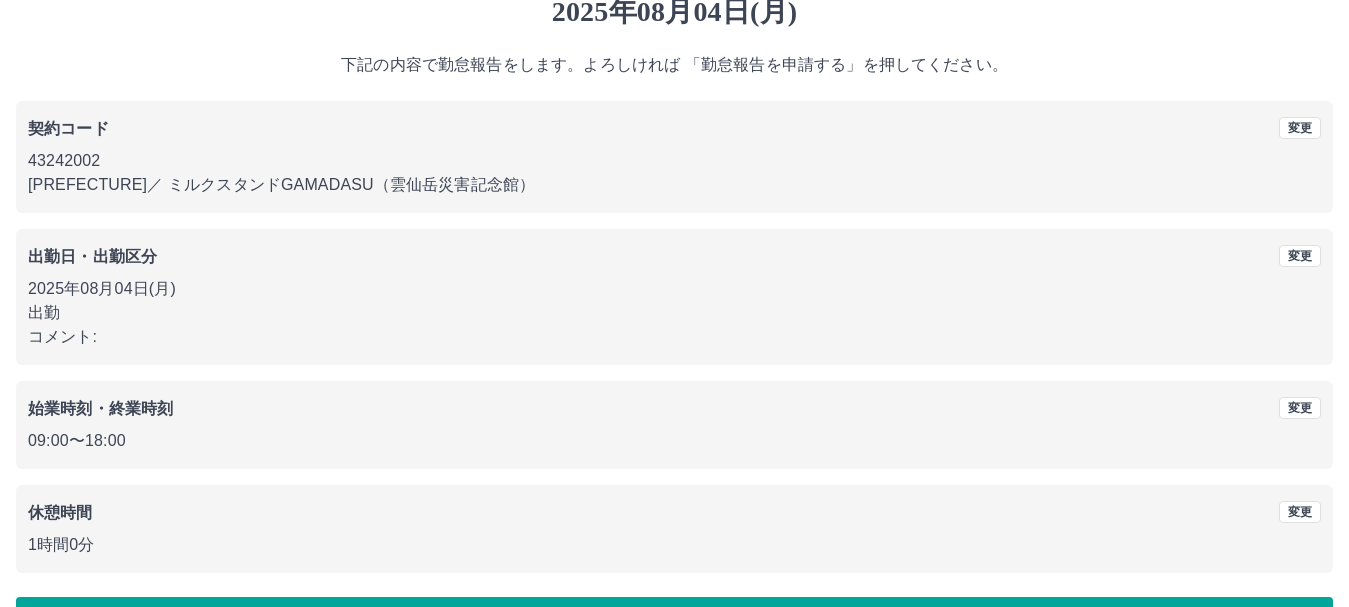 scroll, scrollTop: 142, scrollLeft: 0, axis: vertical 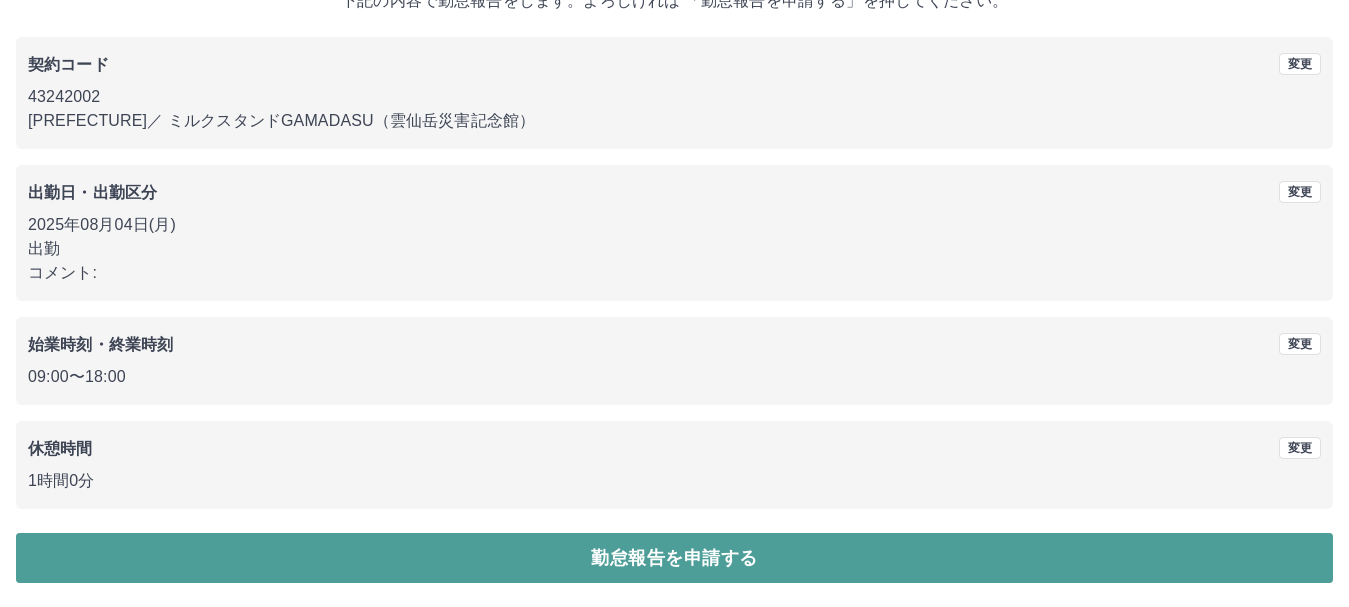 click on "勤怠報告を申請する" at bounding box center [674, 558] 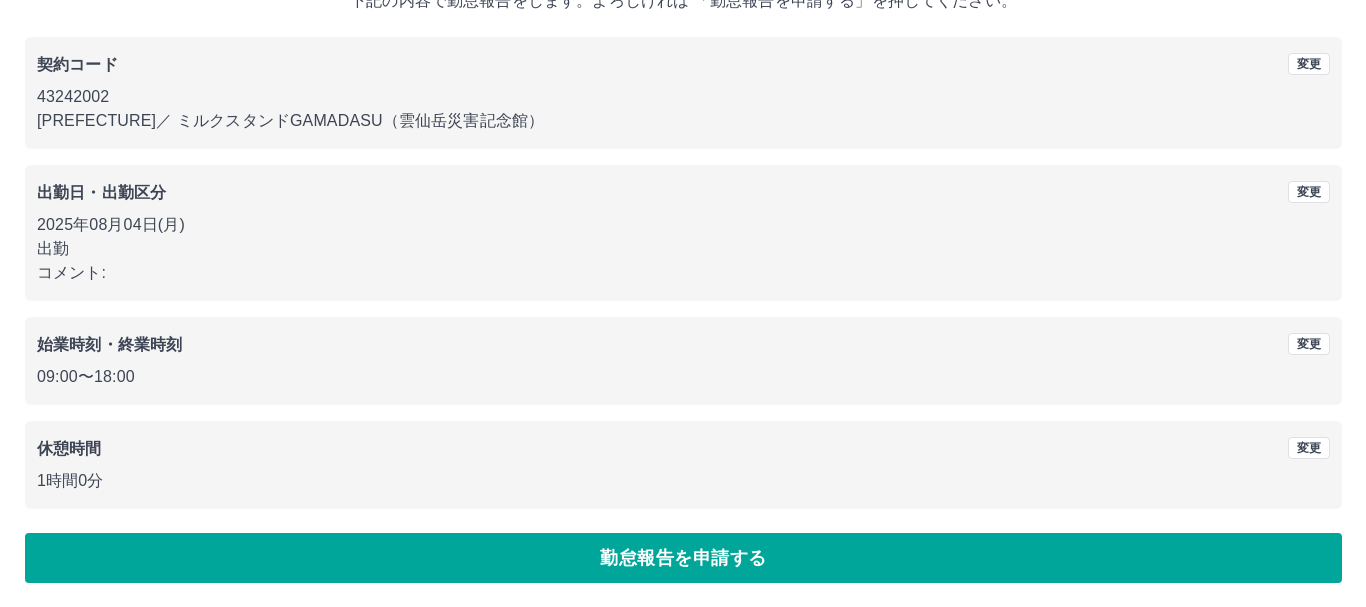 scroll, scrollTop: 0, scrollLeft: 0, axis: both 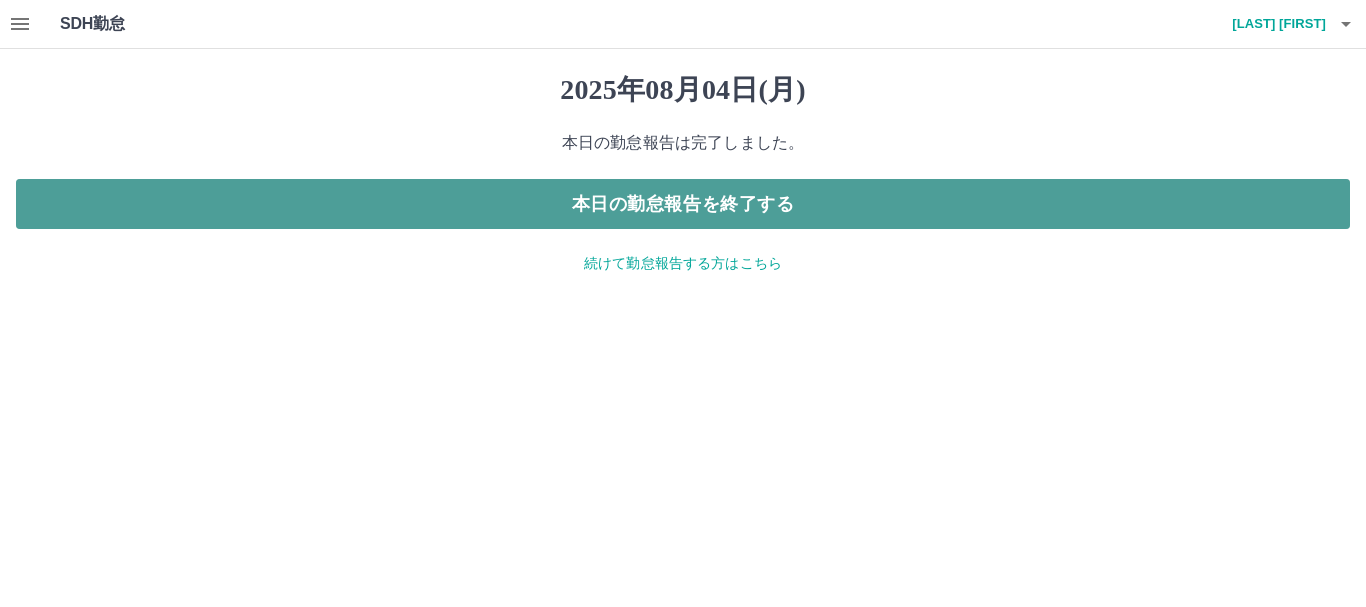 click on "本日の勤怠報告を終了する" at bounding box center [683, 204] 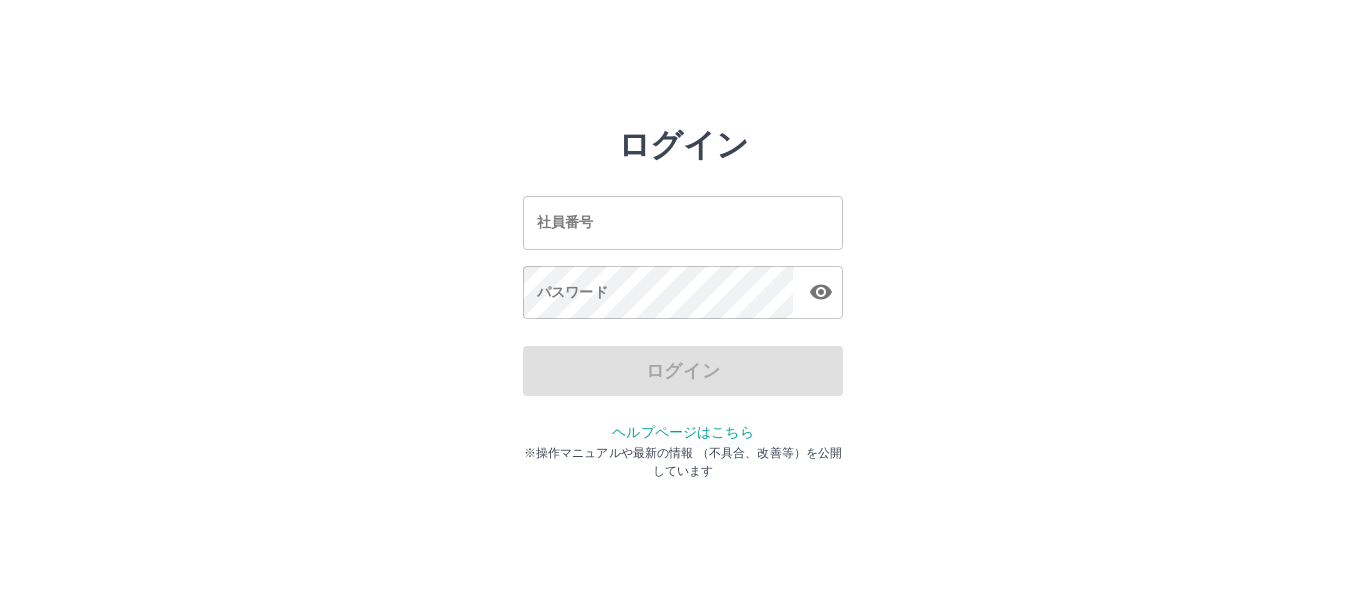 scroll, scrollTop: 0, scrollLeft: 0, axis: both 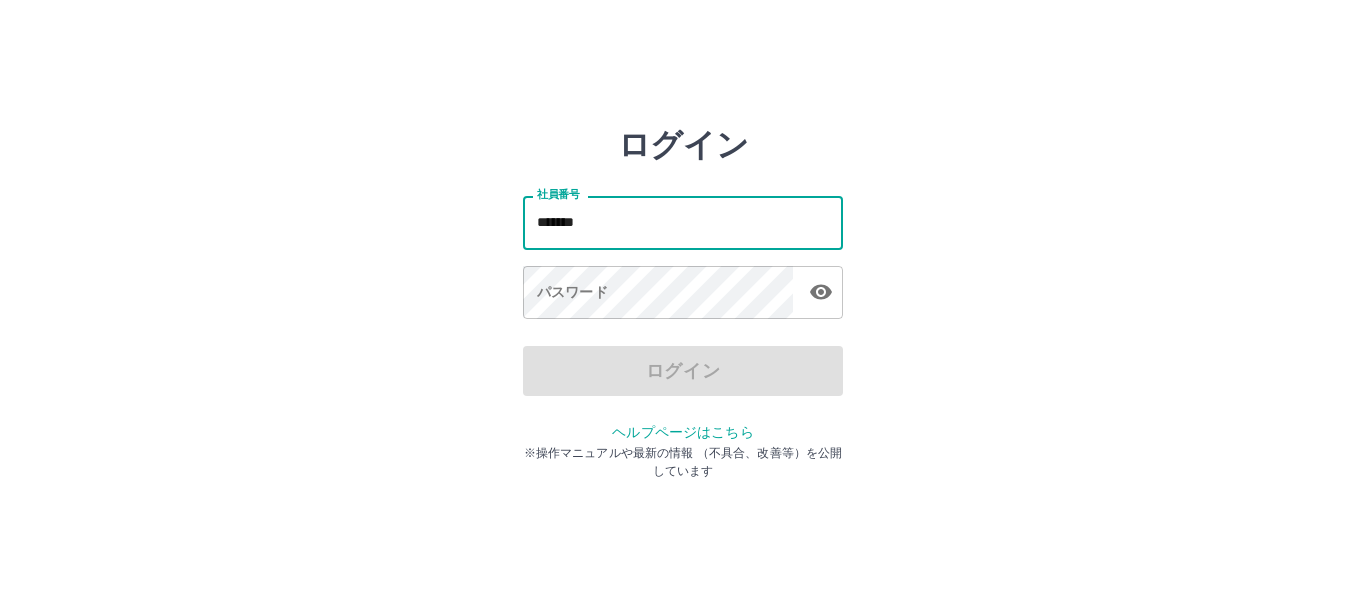 type on "*******" 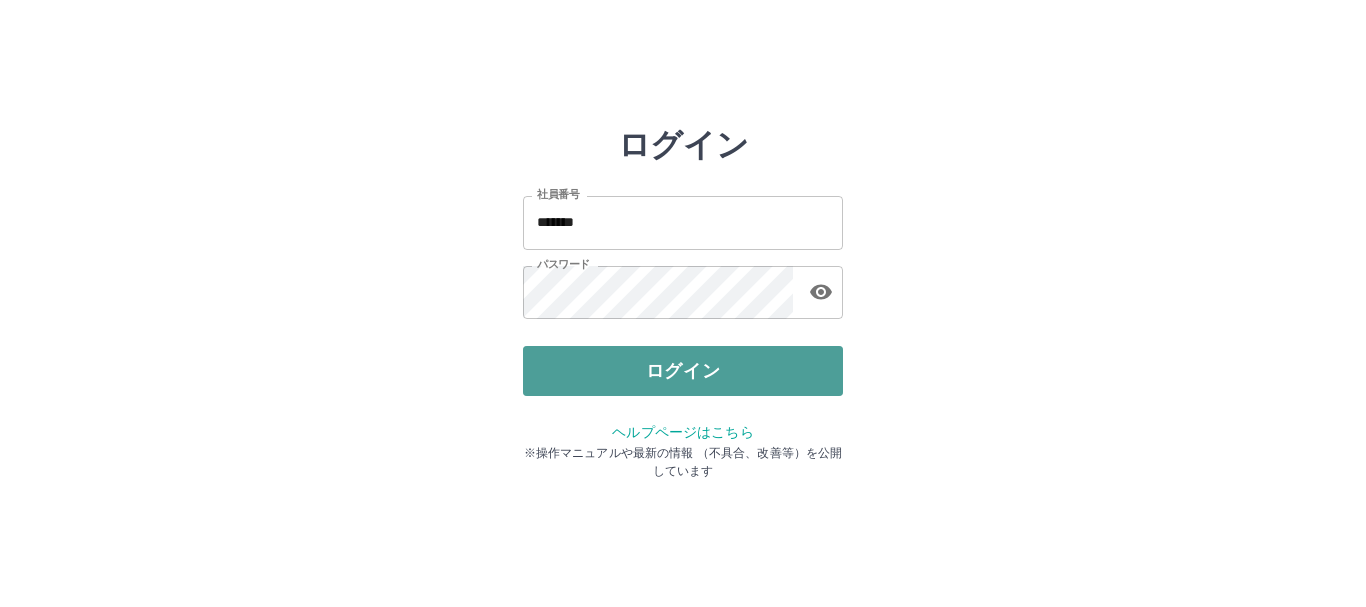 click on "ログイン" at bounding box center (683, 371) 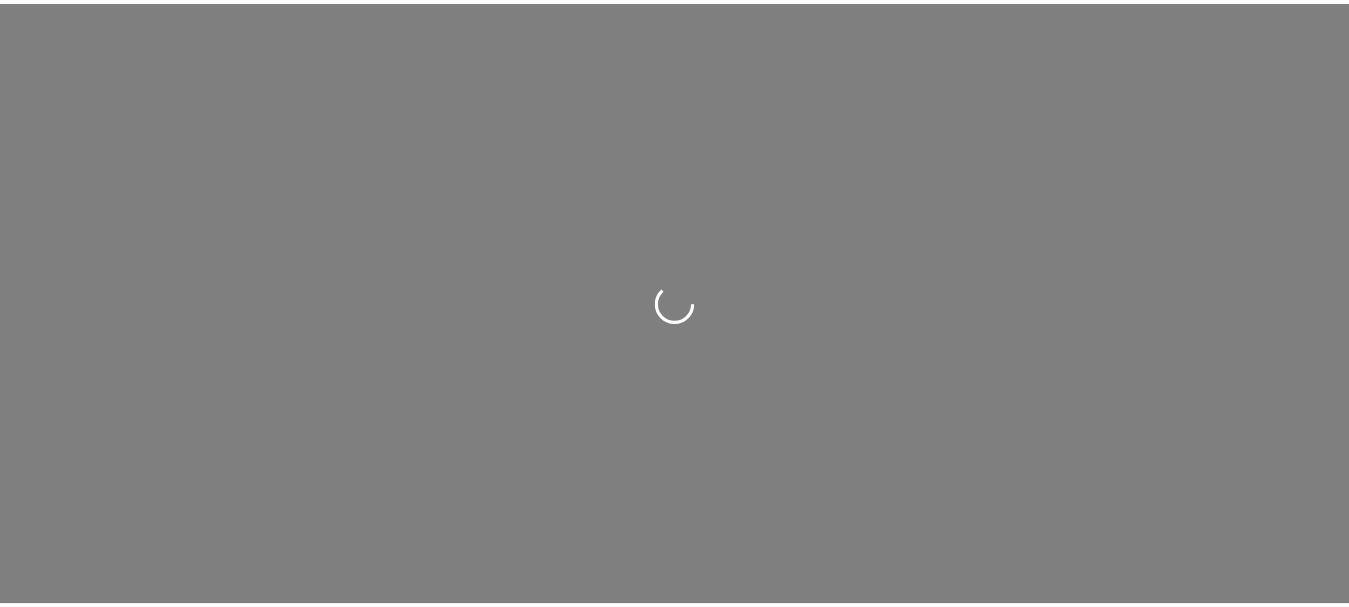 scroll, scrollTop: 0, scrollLeft: 0, axis: both 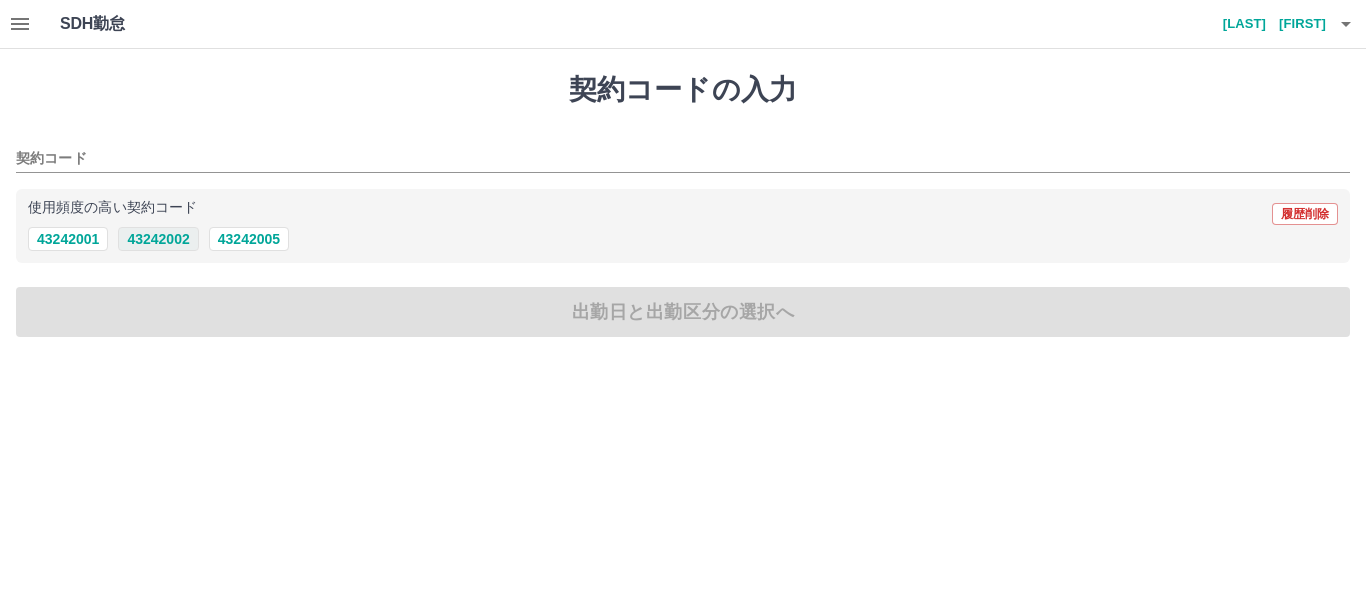 click on "43242002" at bounding box center (158, 239) 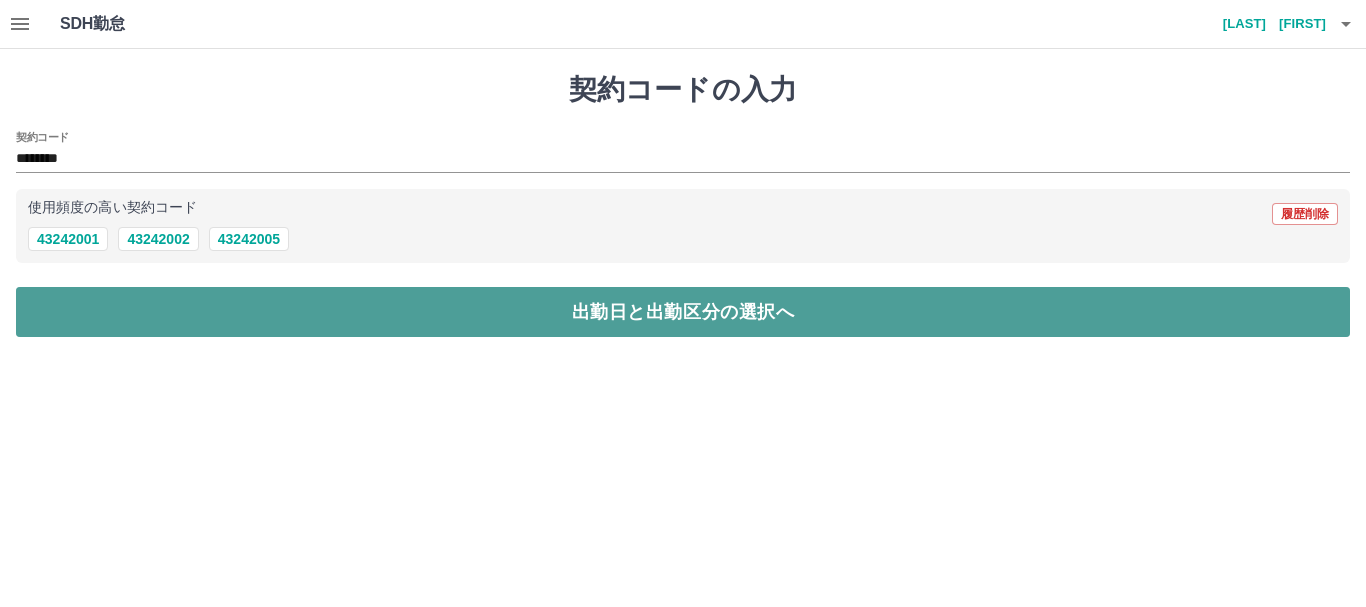 click on "出勤日と出勤区分の選択へ" at bounding box center [683, 312] 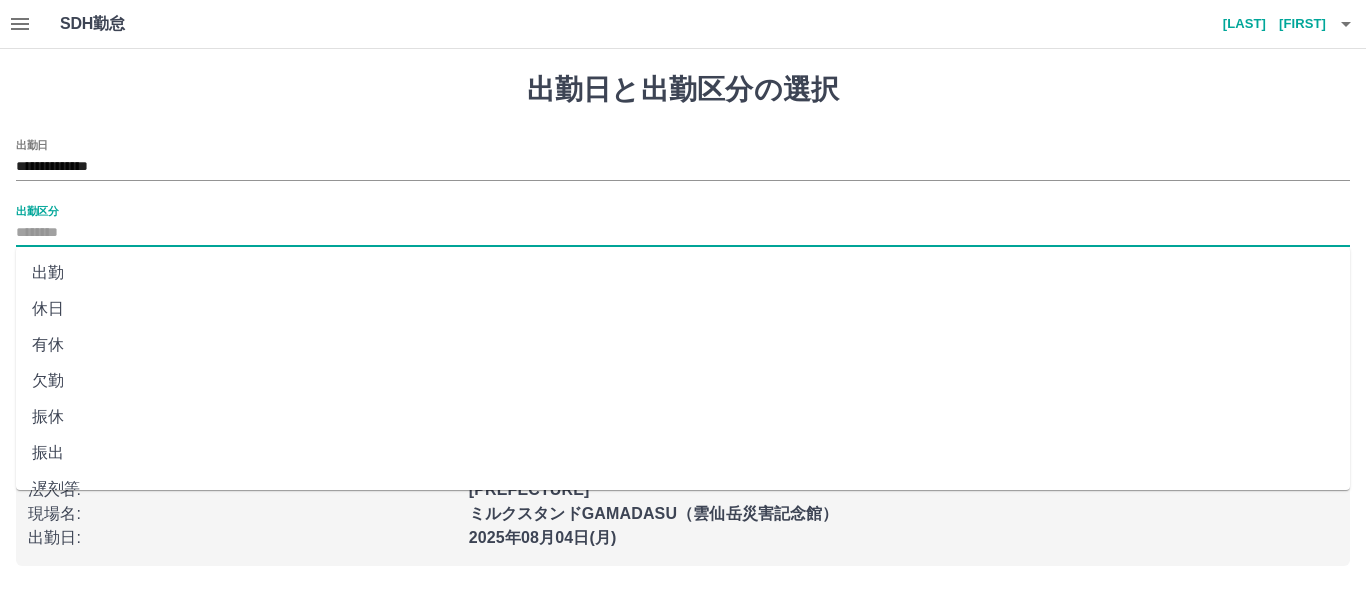 click on "出勤区分" at bounding box center (683, 233) 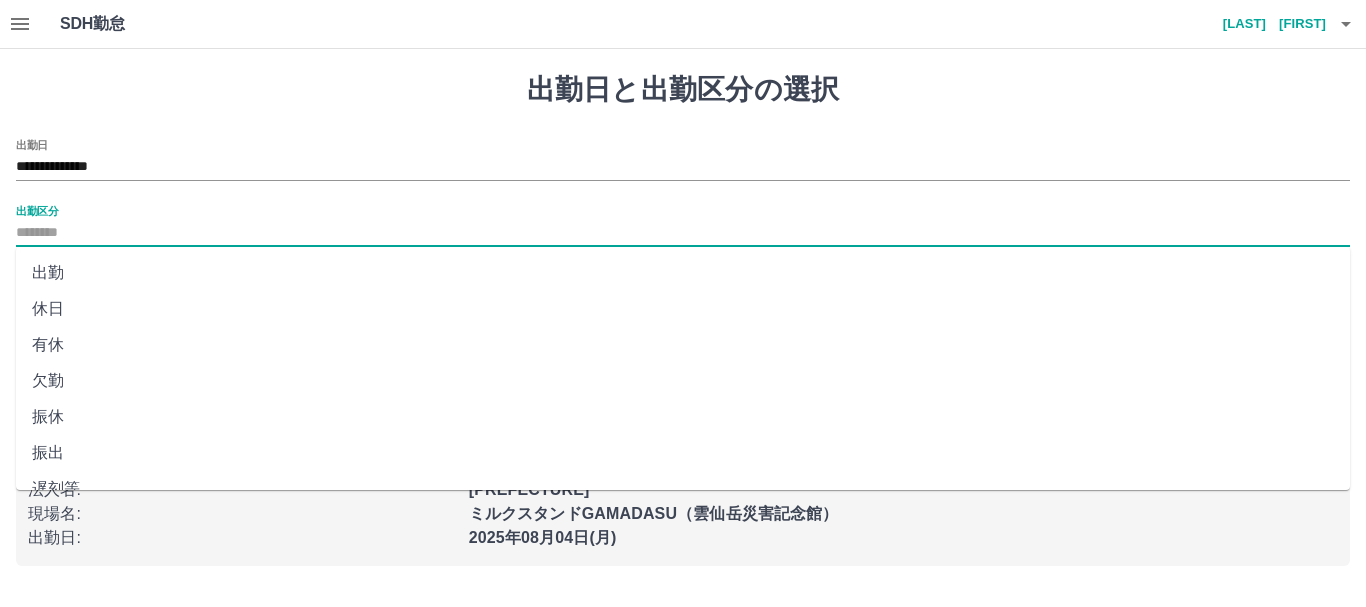 click on "出勤" at bounding box center [683, 273] 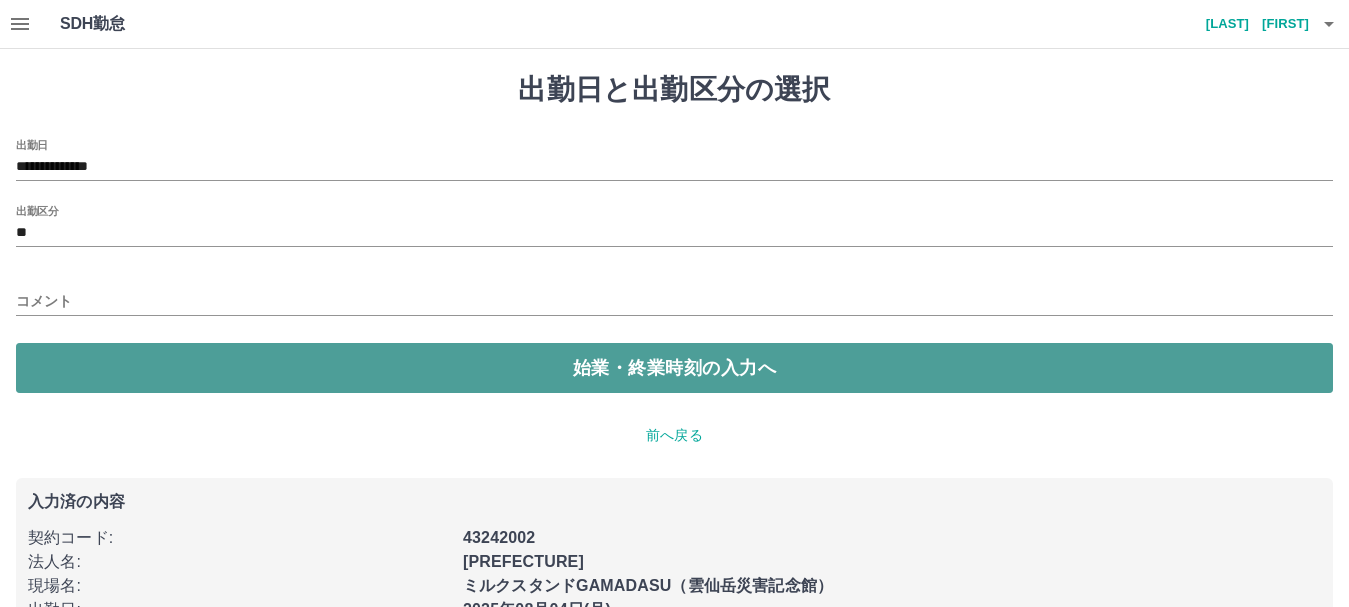 click on "始業・終業時刻の入力へ" at bounding box center [674, 368] 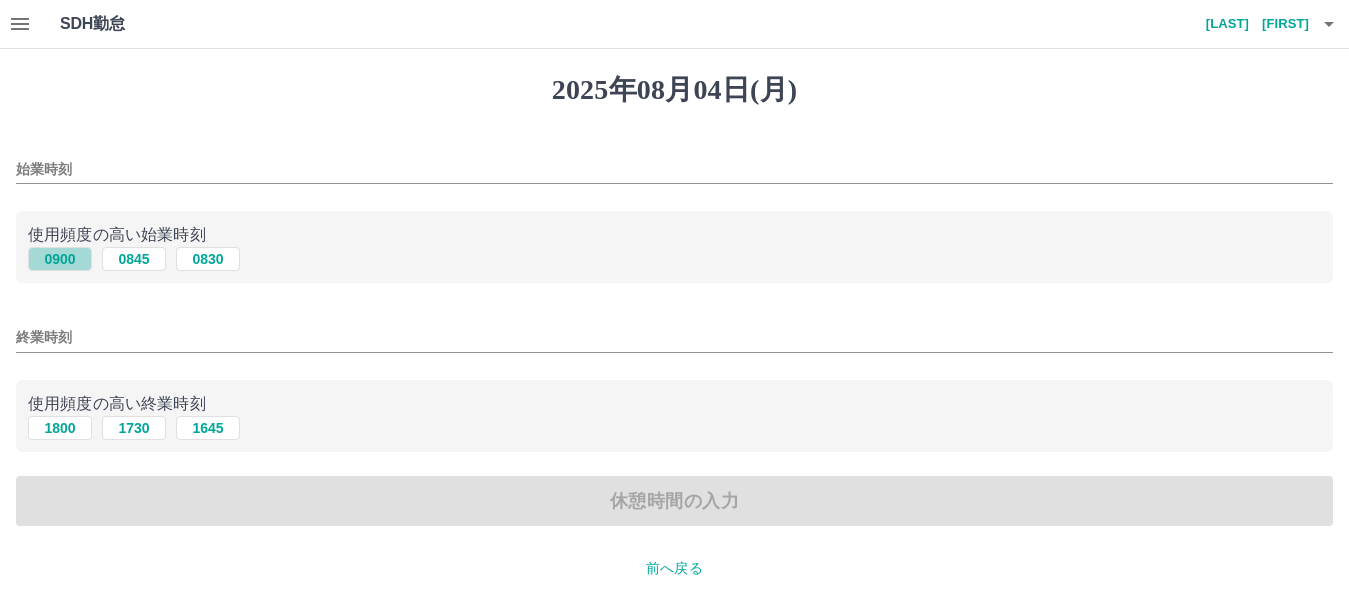 click on "0900" at bounding box center [60, 259] 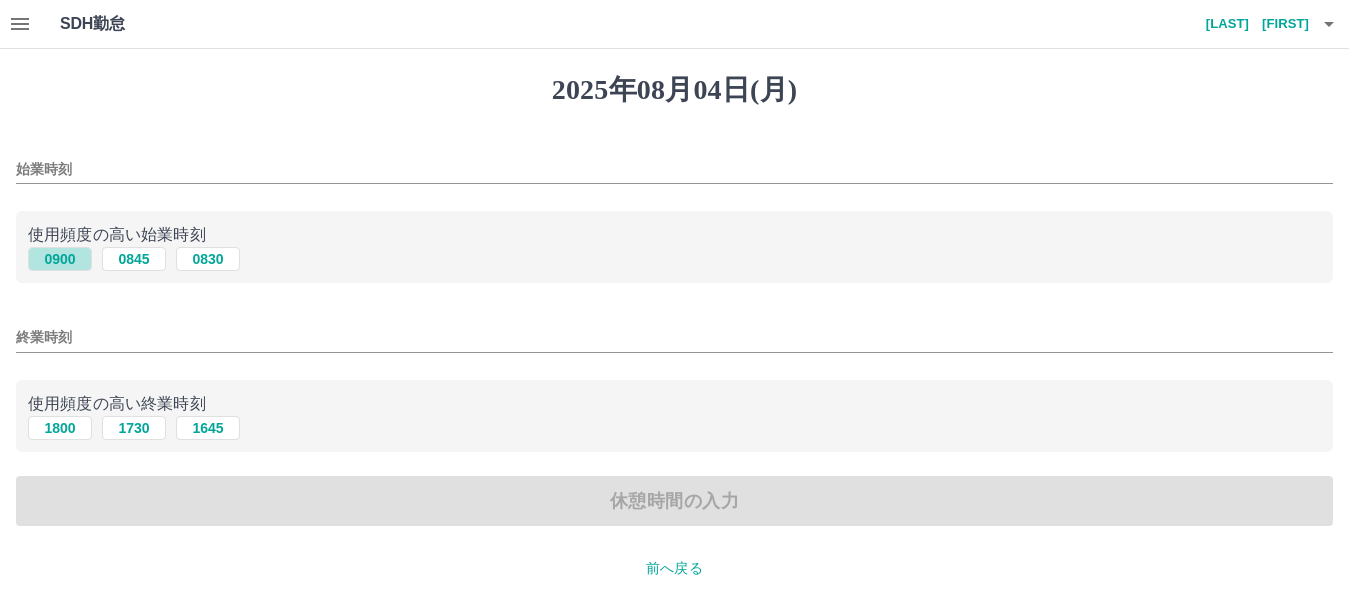 type on "****" 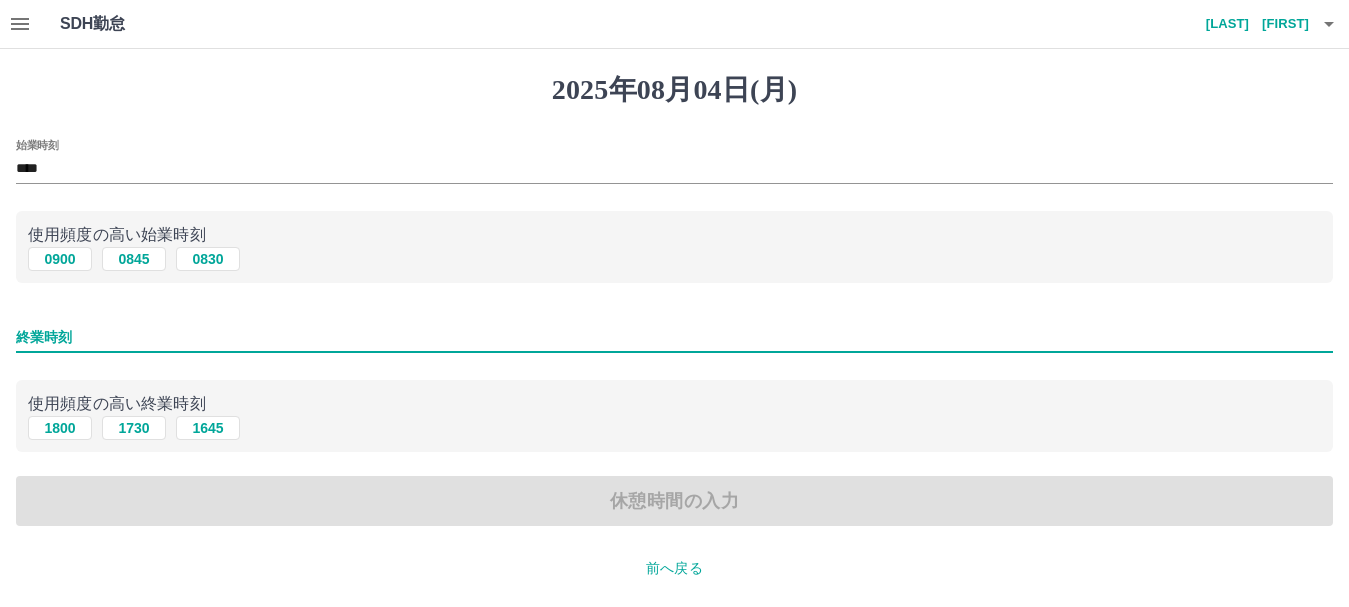 click on "終業時刻" at bounding box center [674, 337] 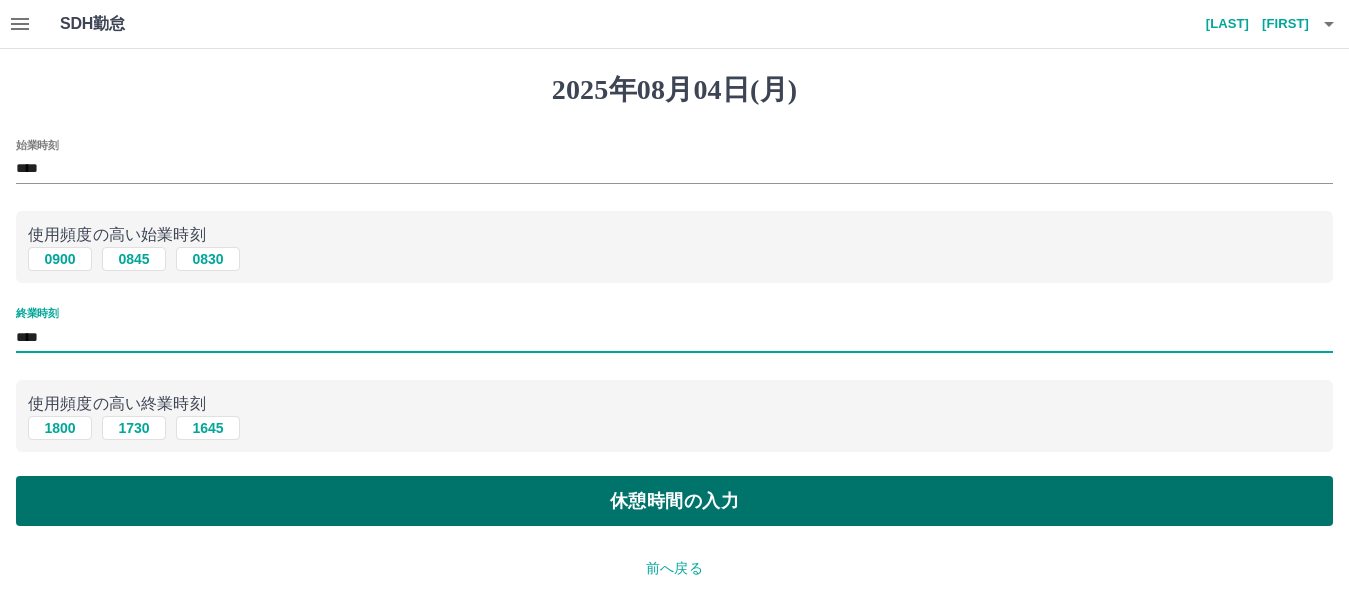 click on "休憩時間の入力" at bounding box center (674, 501) 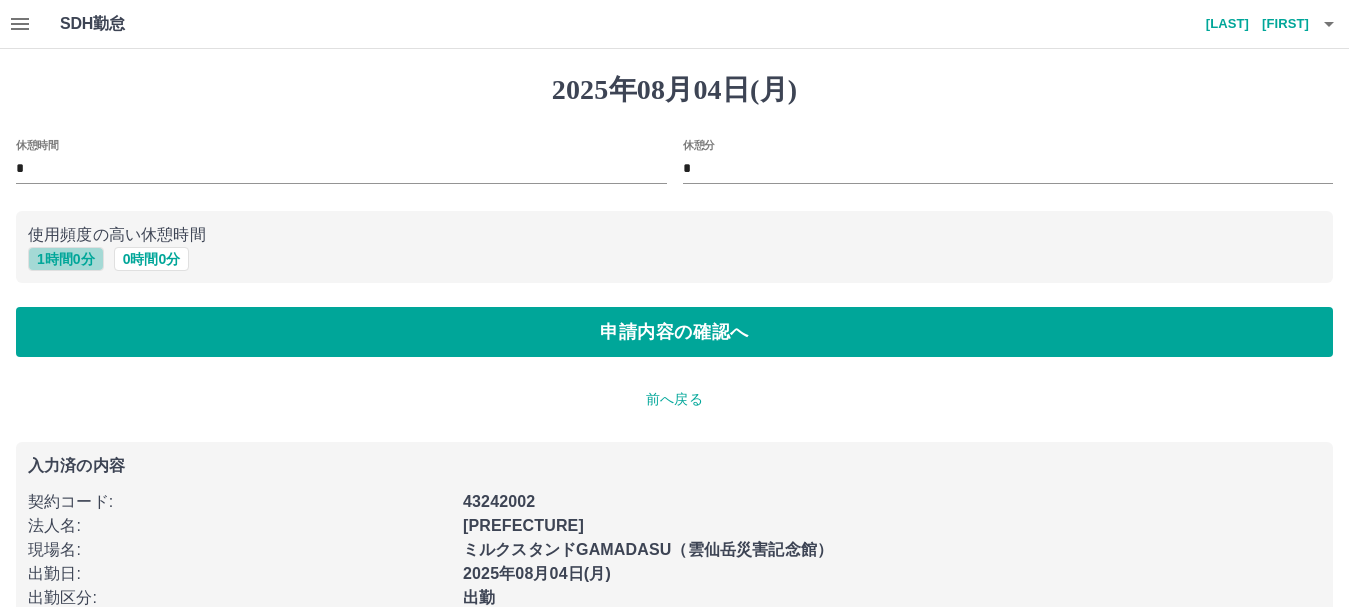 click on "1 時間 0 分" at bounding box center (66, 259) 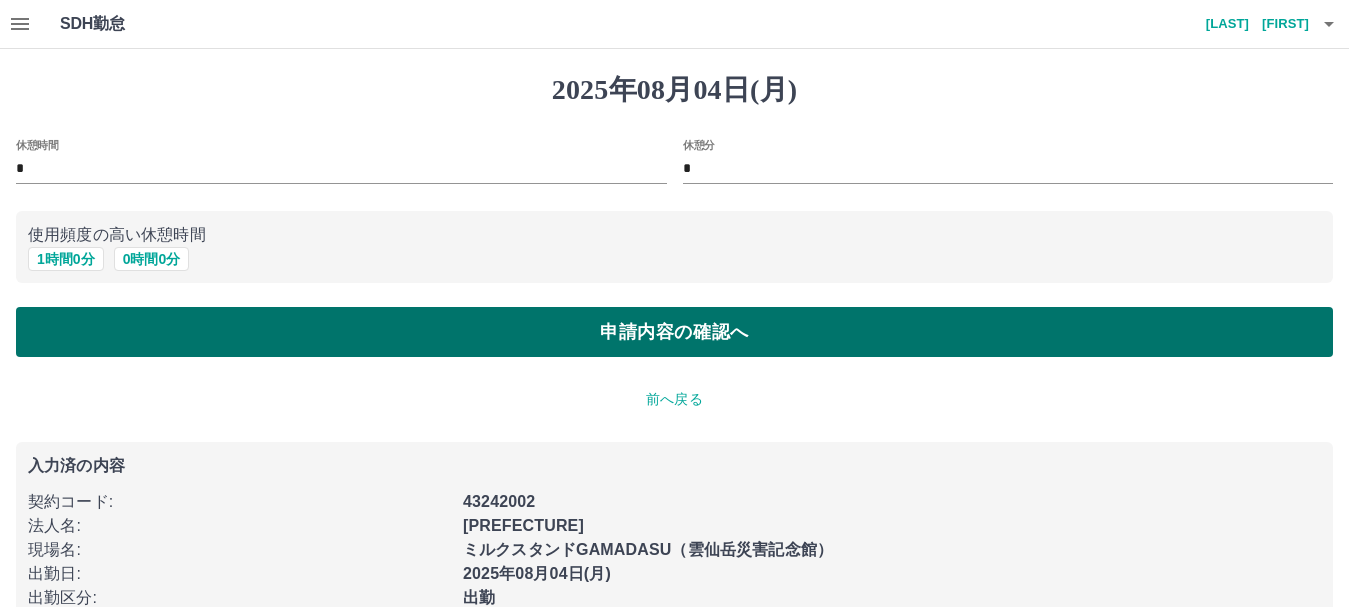 click on "申請内容の確認へ" at bounding box center [674, 332] 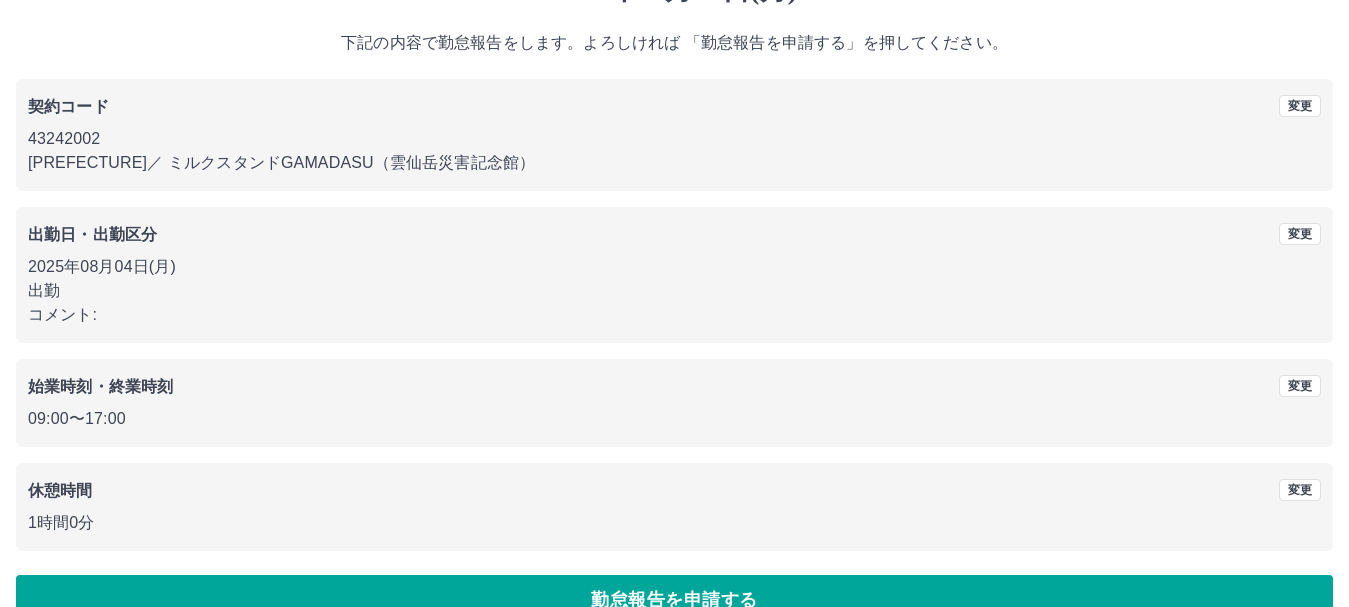 scroll, scrollTop: 142, scrollLeft: 0, axis: vertical 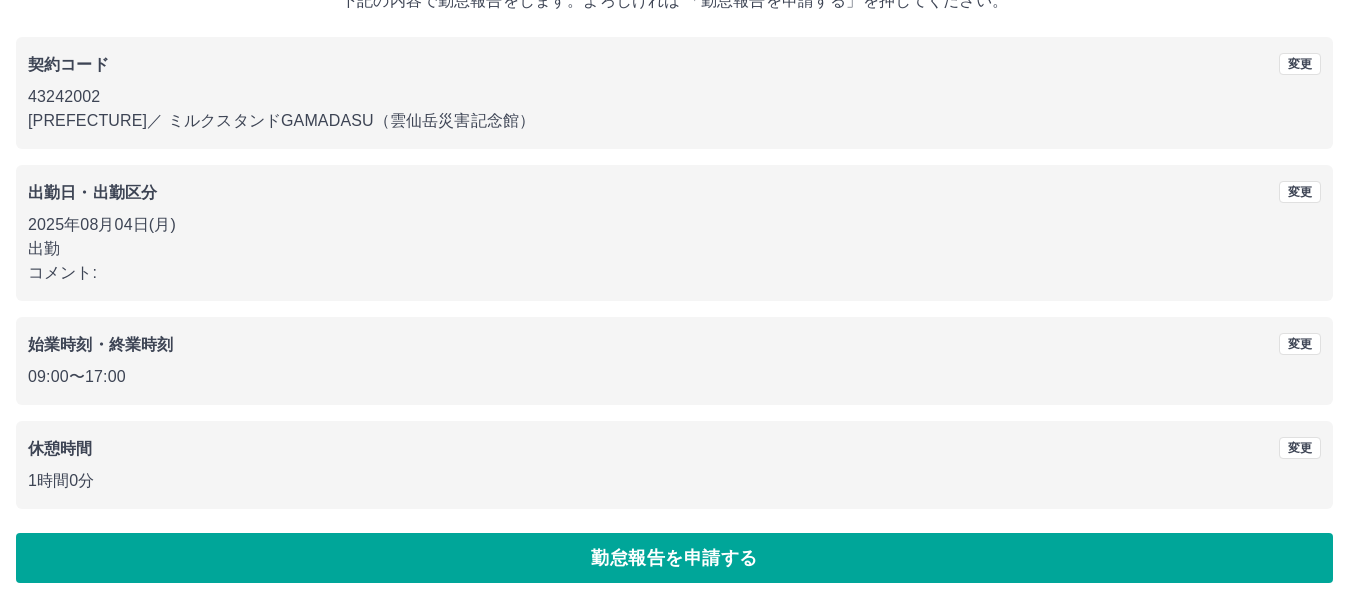 click on "勤怠報告を申請する" at bounding box center (674, 558) 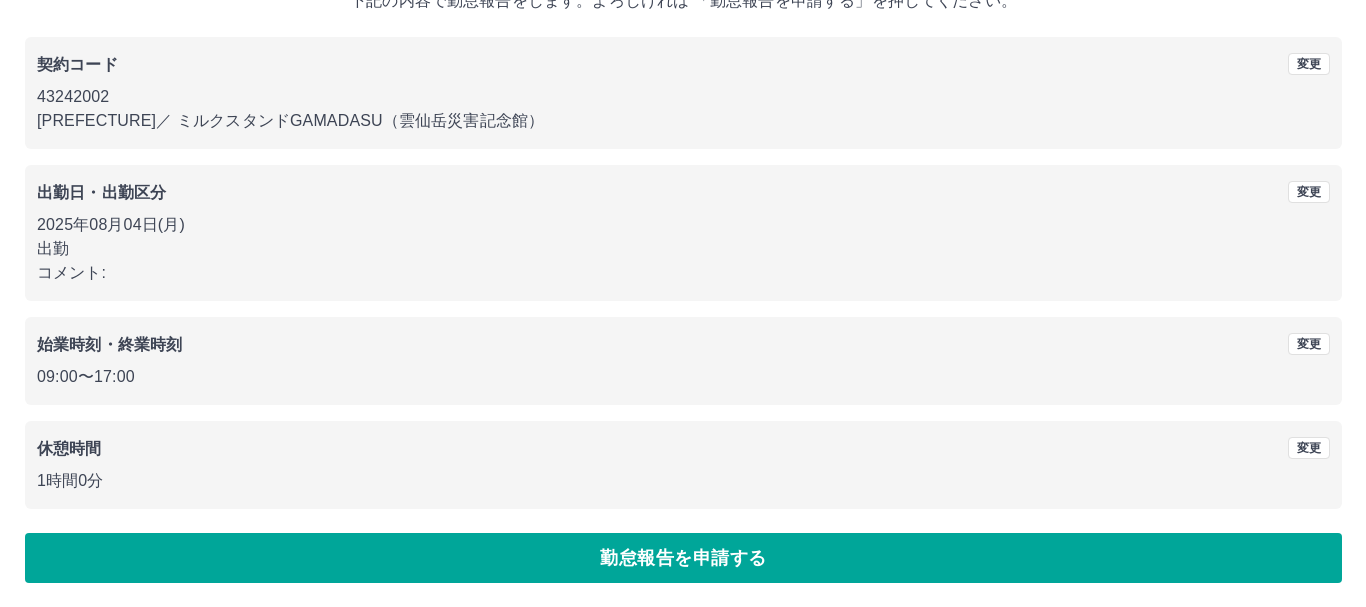 scroll, scrollTop: 0, scrollLeft: 0, axis: both 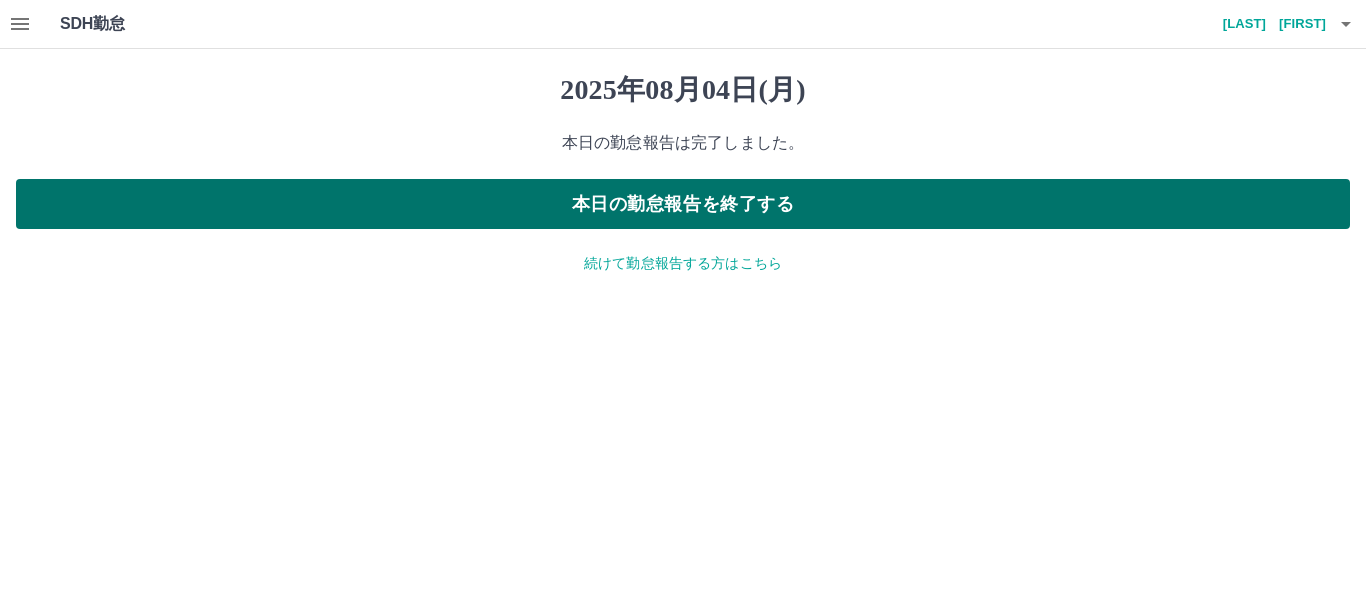 click on "本日の勤怠報告を終了する" at bounding box center (683, 204) 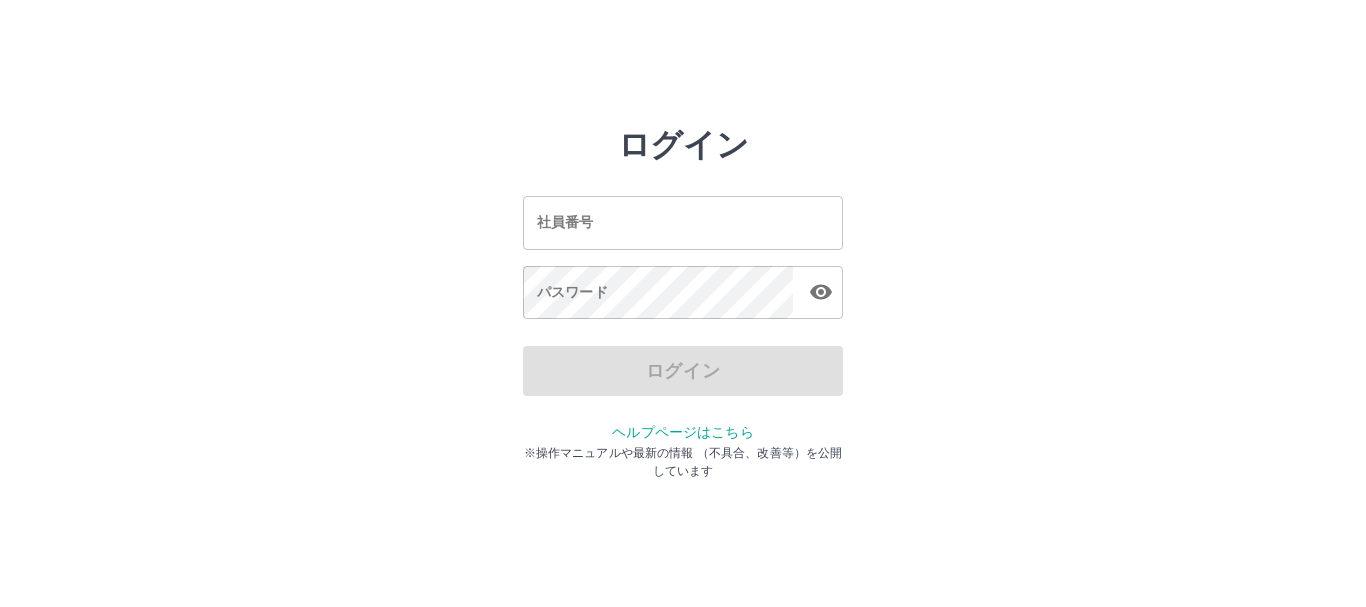 scroll, scrollTop: 0, scrollLeft: 0, axis: both 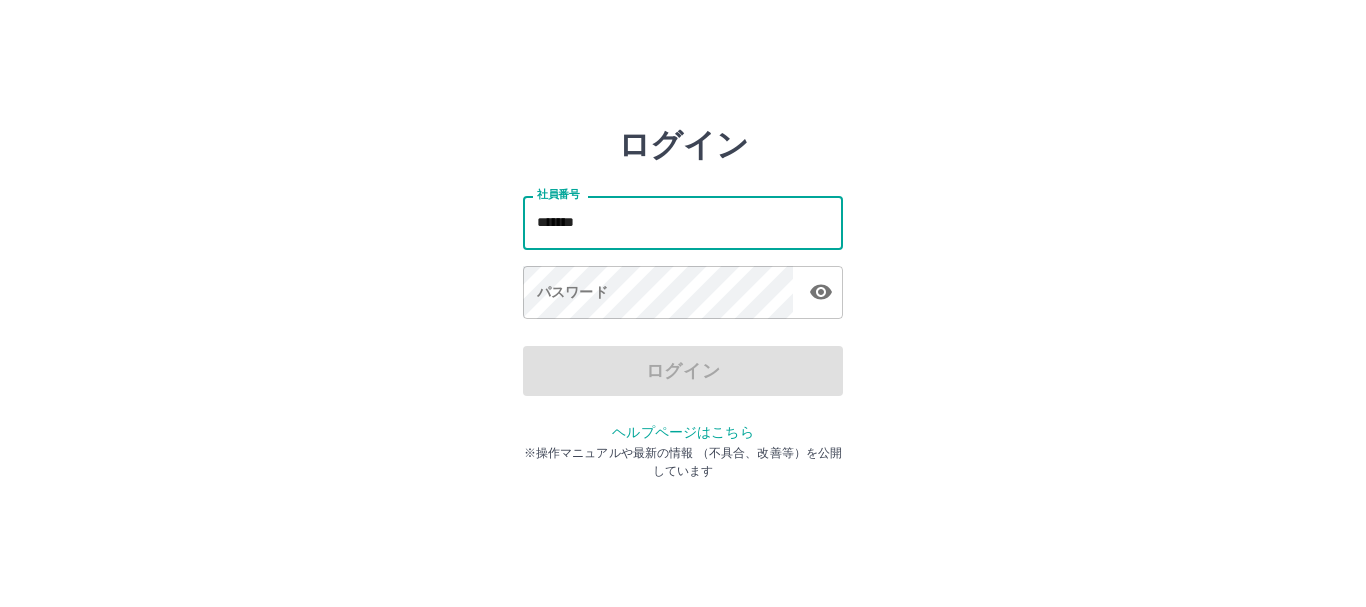 type on "*******" 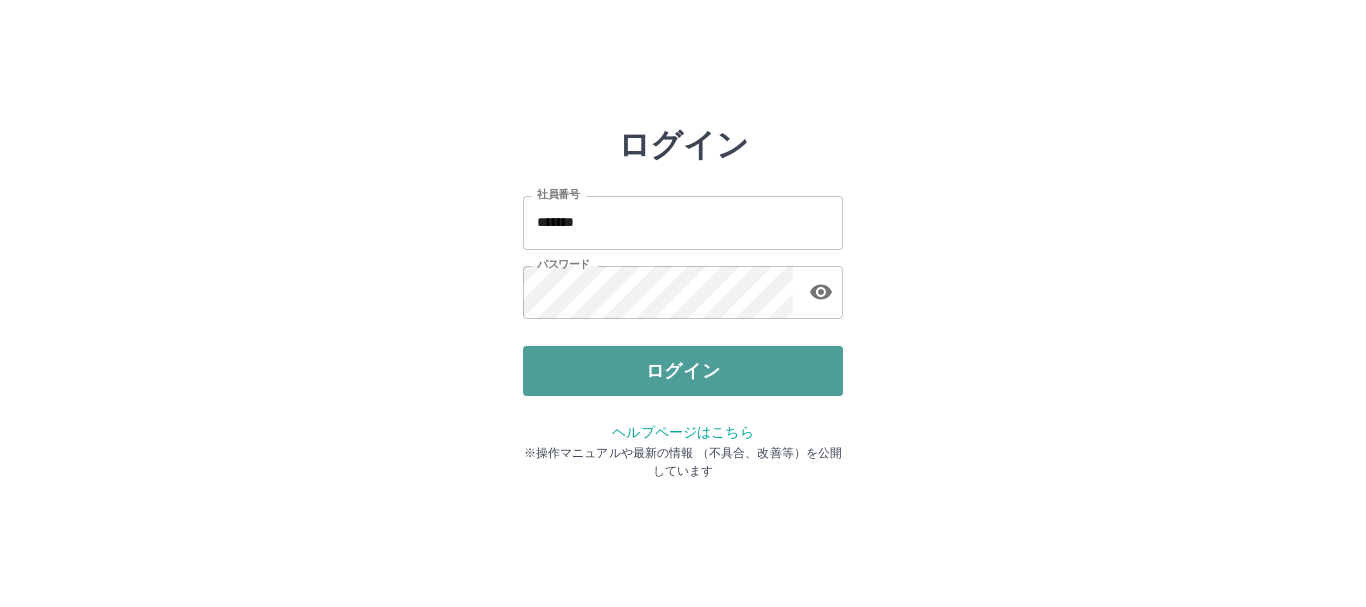 click on "ログイン" at bounding box center (683, 371) 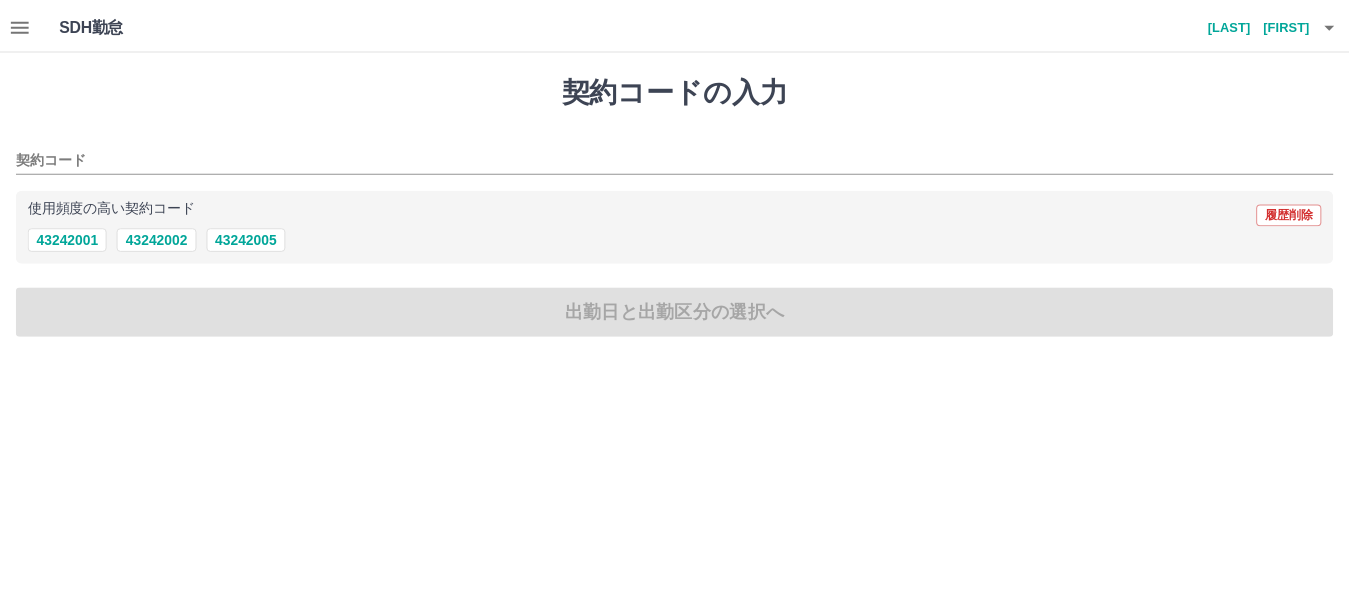 scroll, scrollTop: 0, scrollLeft: 0, axis: both 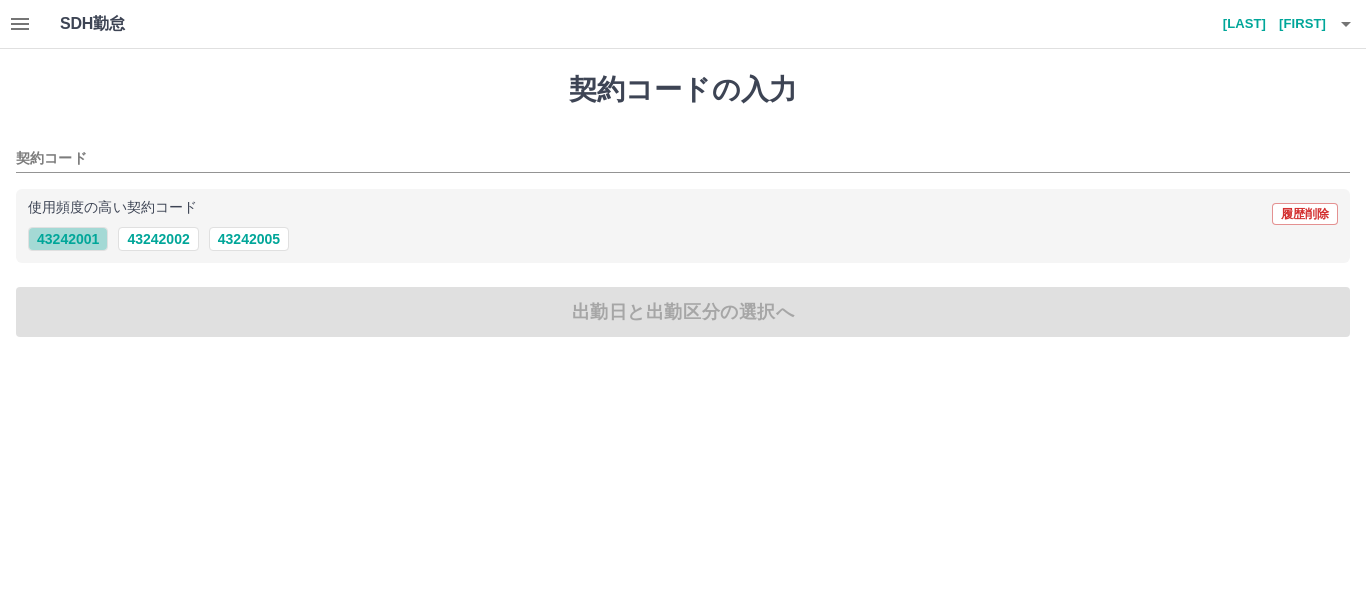 click on "43242001" at bounding box center [68, 239] 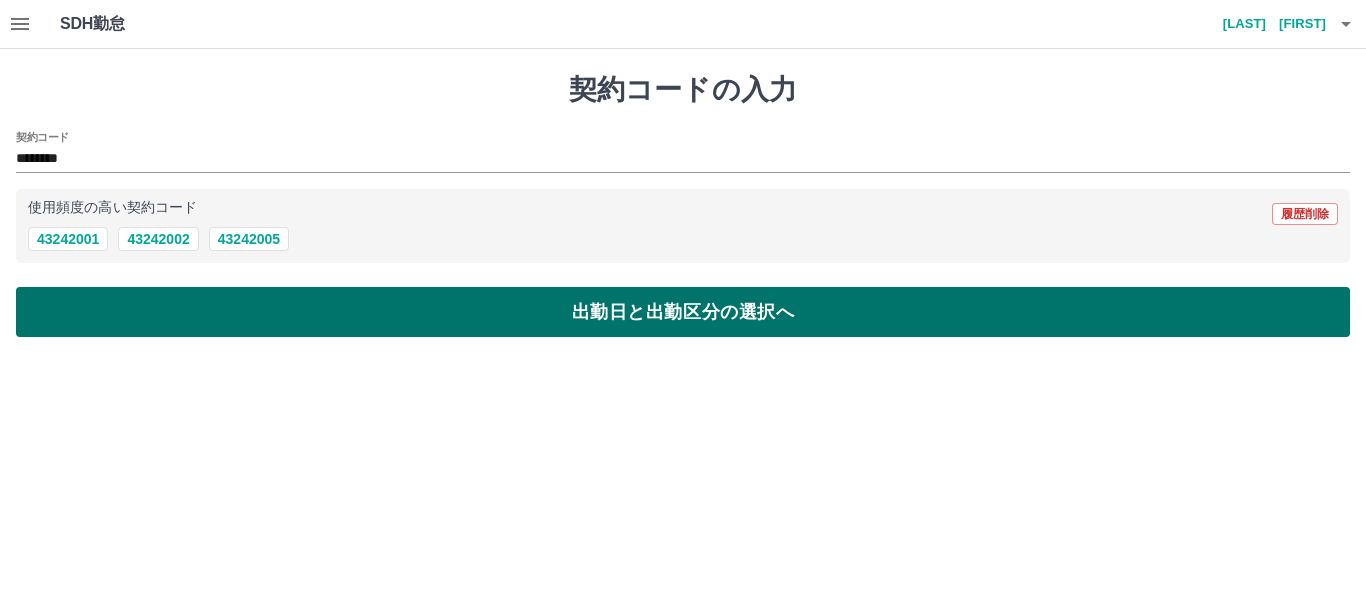 click on "出勤日と出勤区分の選択へ" at bounding box center [683, 312] 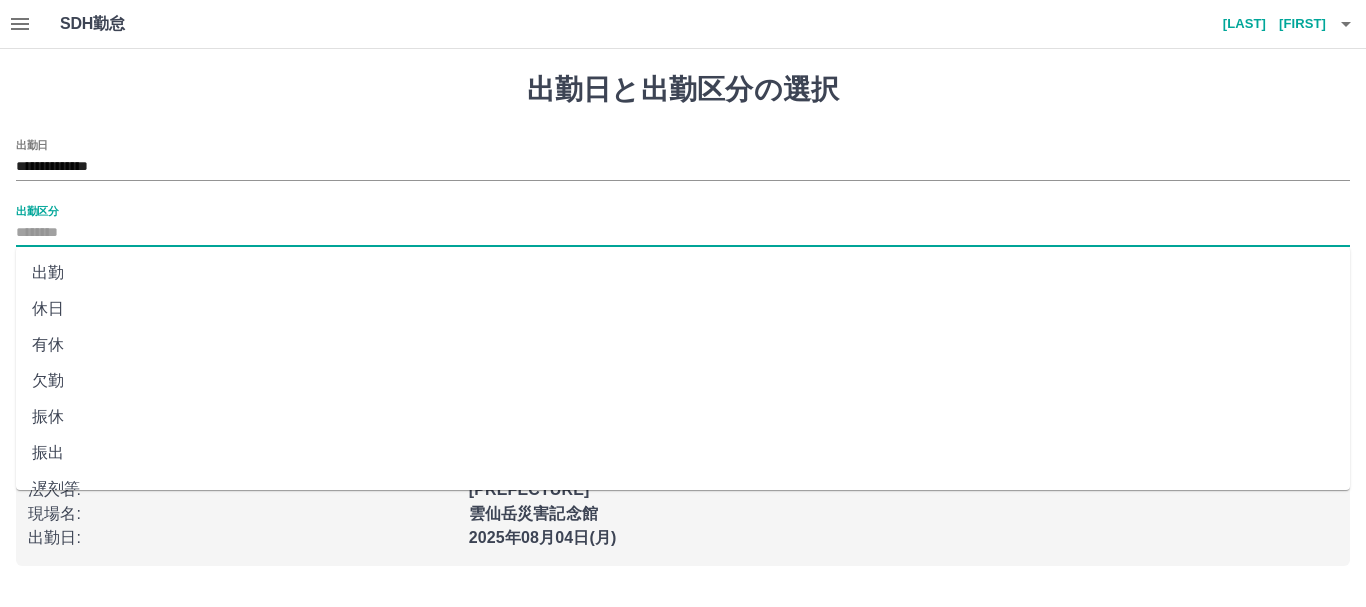 click on "出勤区分" at bounding box center (683, 233) 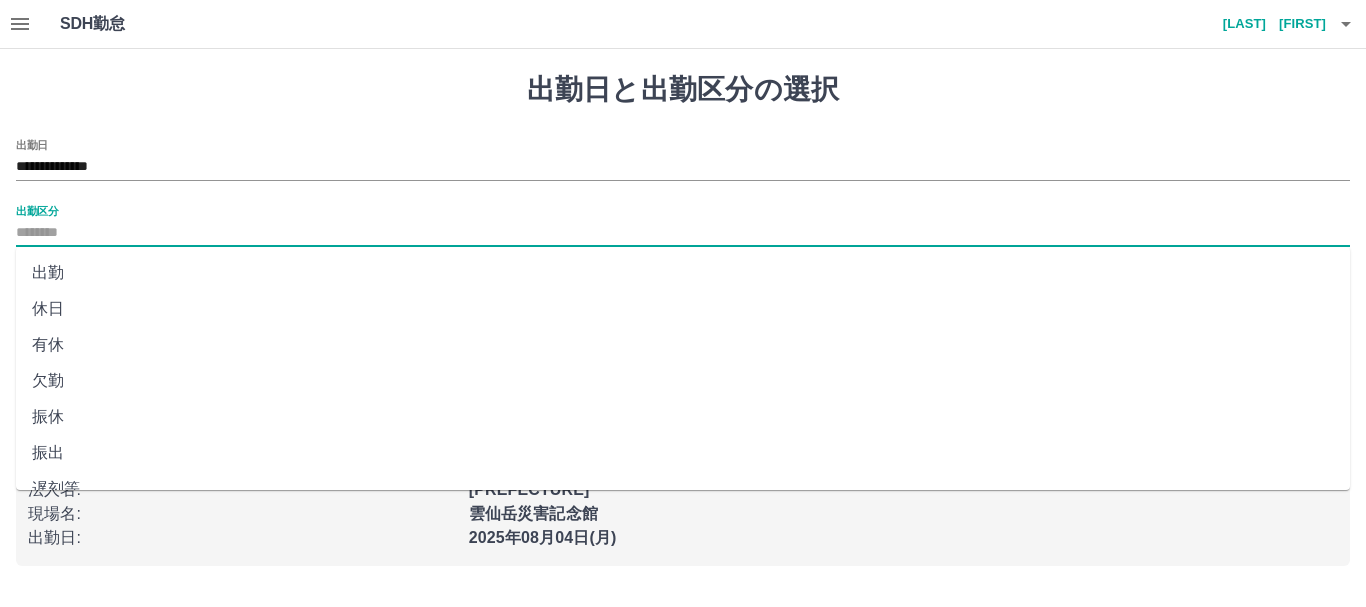 click on "出勤" at bounding box center (683, 273) 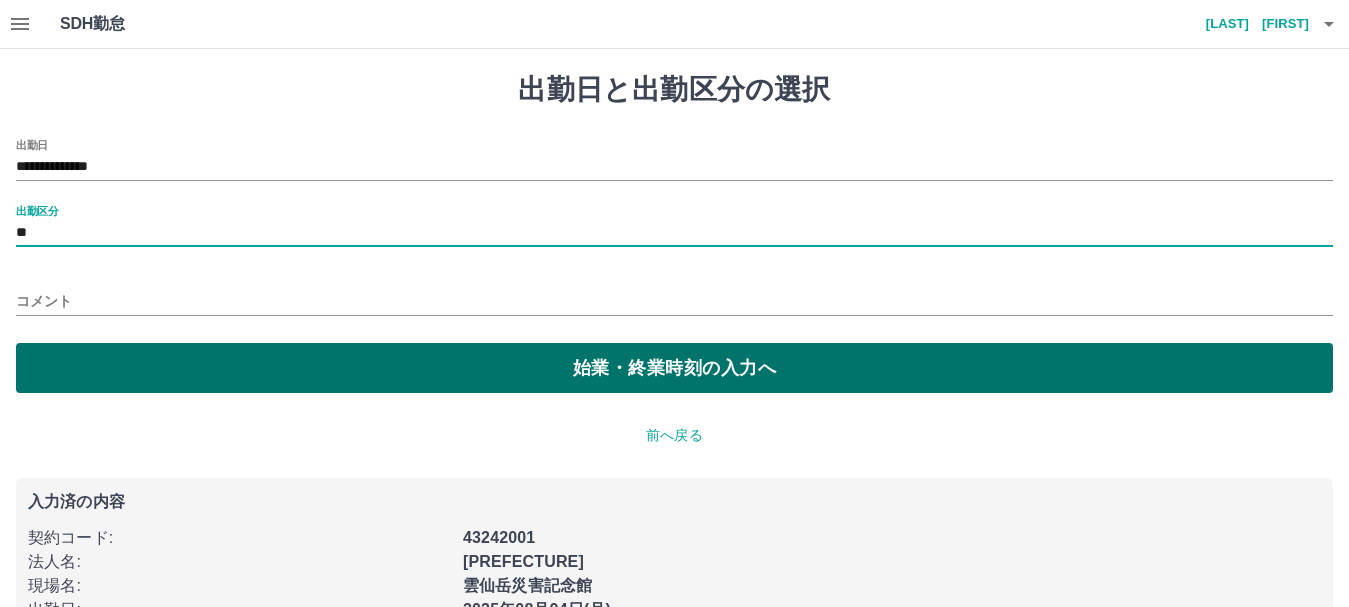 click on "始業・終業時刻の入力へ" at bounding box center (674, 368) 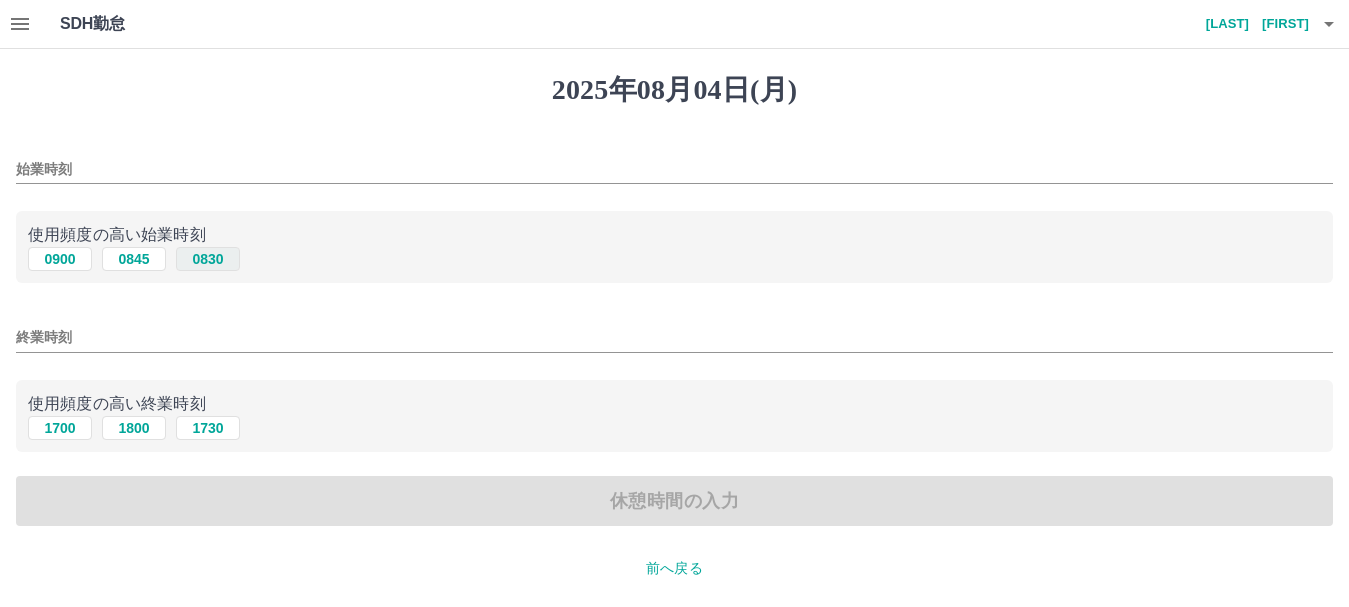 click on "0830" at bounding box center [208, 259] 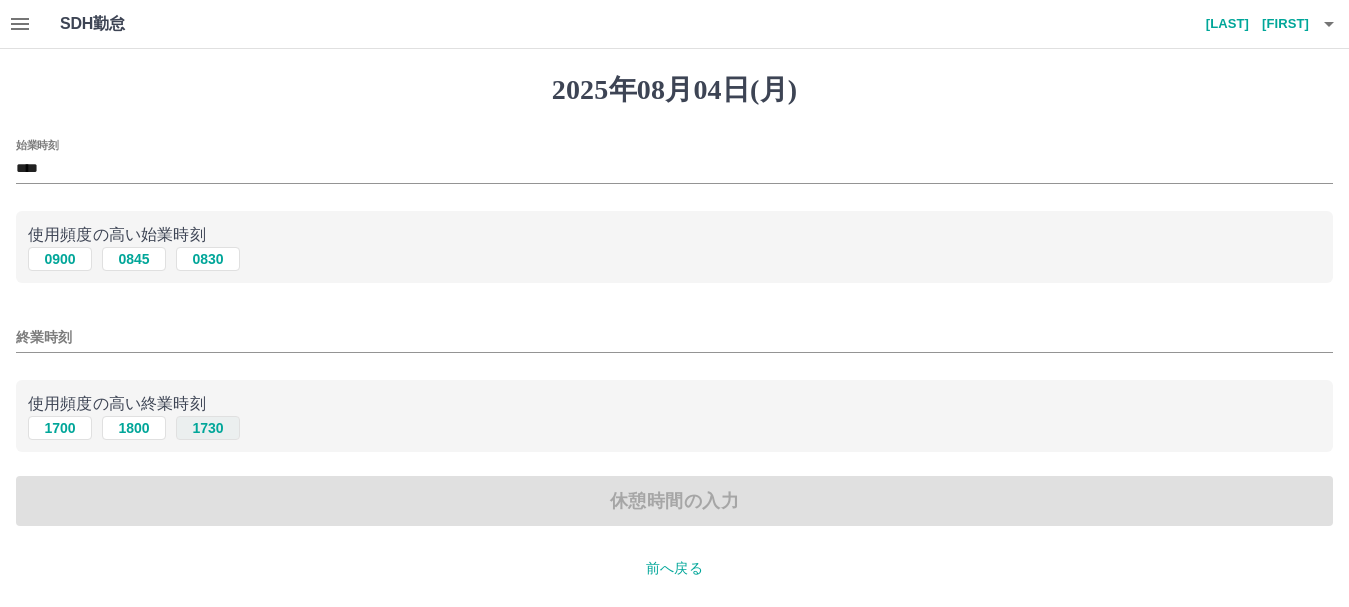 click on "1730" at bounding box center [208, 428] 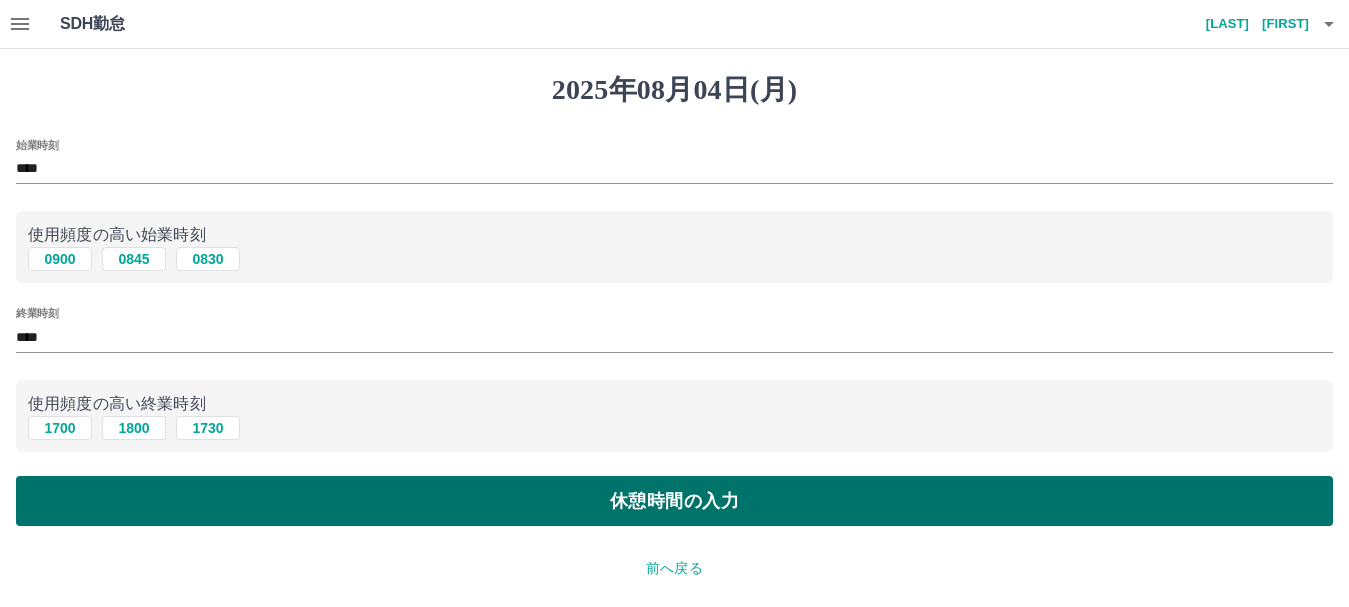 click on "休憩時間の入力" at bounding box center [674, 501] 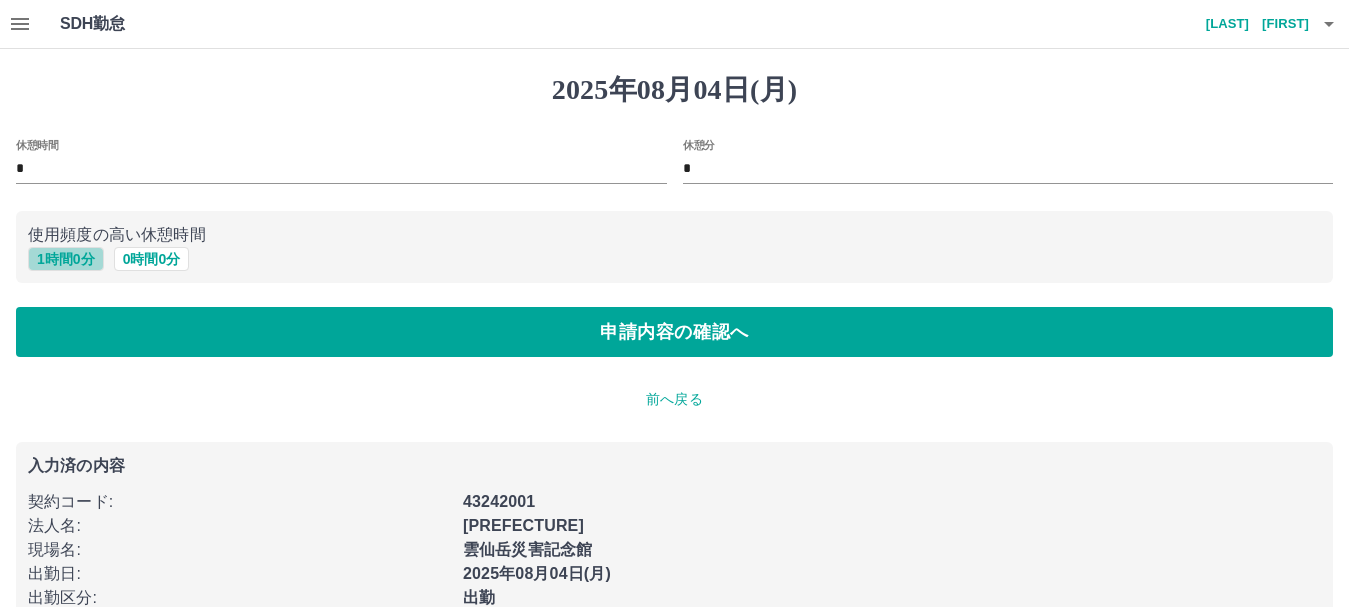 click on "1 時間 0 分" at bounding box center [66, 259] 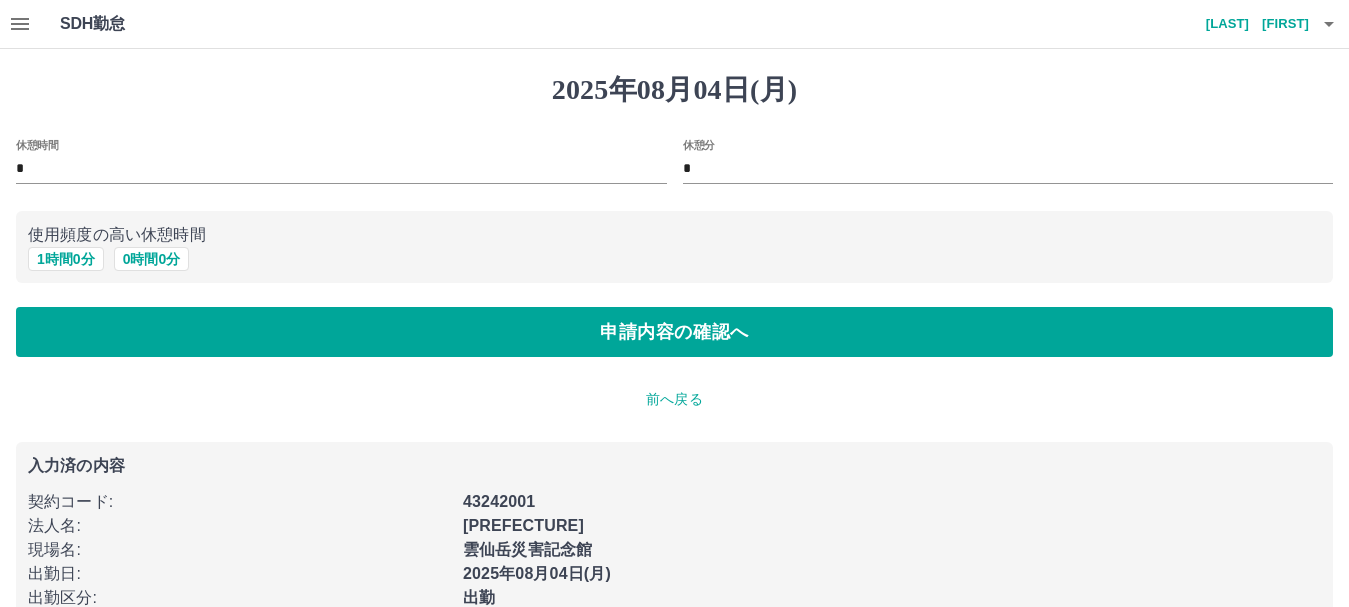 click on "2025年08月04日(月) 休憩時間 * 休憩分 * 使用頻度の高い休憩時間 1 時間 0 分 0 時間 0 分 申請内容の確認へ 前へ戻る 入力済の内容 契約コード : 43242001 法人名 : 長崎県 現場名 : 雲仙岳災害記念館 出勤日 : 2025年08月04日(月) 出勤区分 : 出勤 始業時刻 : 08:30 終業時刻 : 17:30" at bounding box center [674, 373] 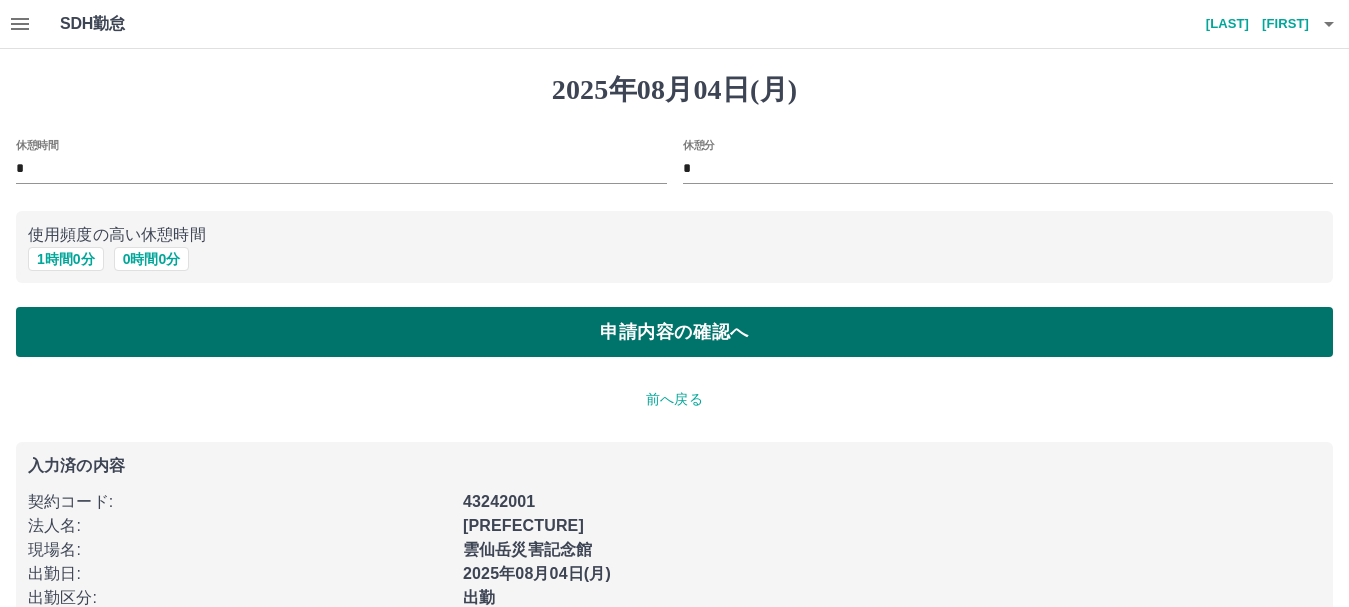 click on "申請内容の確認へ" at bounding box center [674, 332] 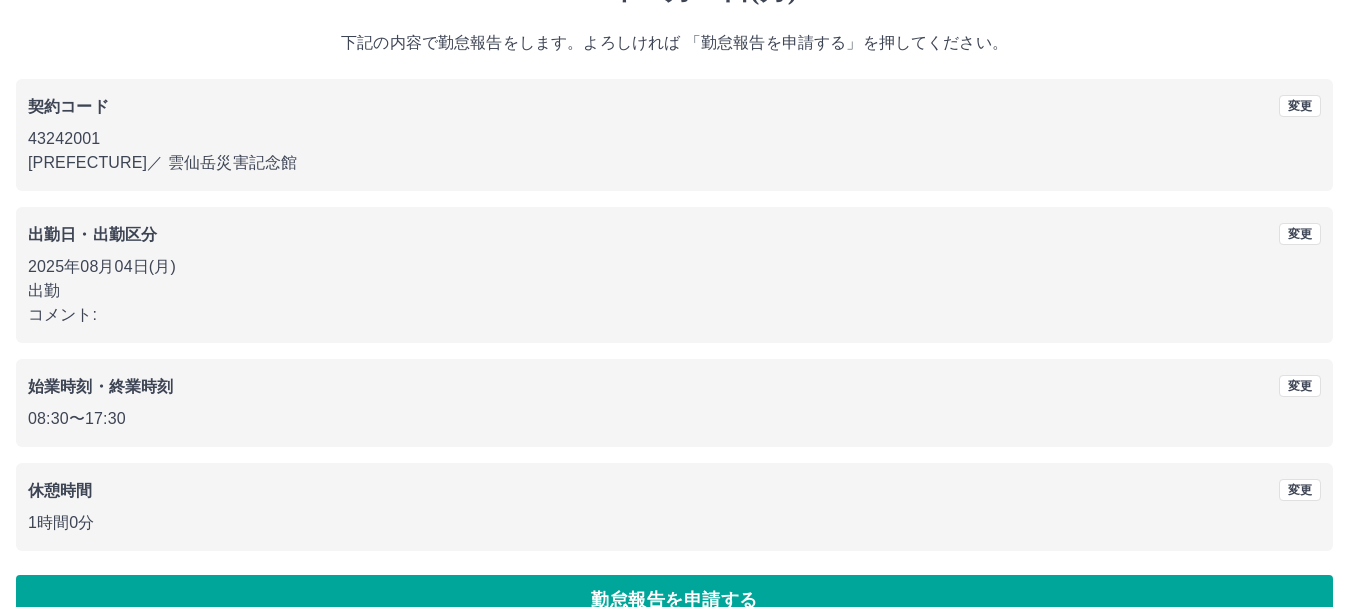 scroll, scrollTop: 142, scrollLeft: 0, axis: vertical 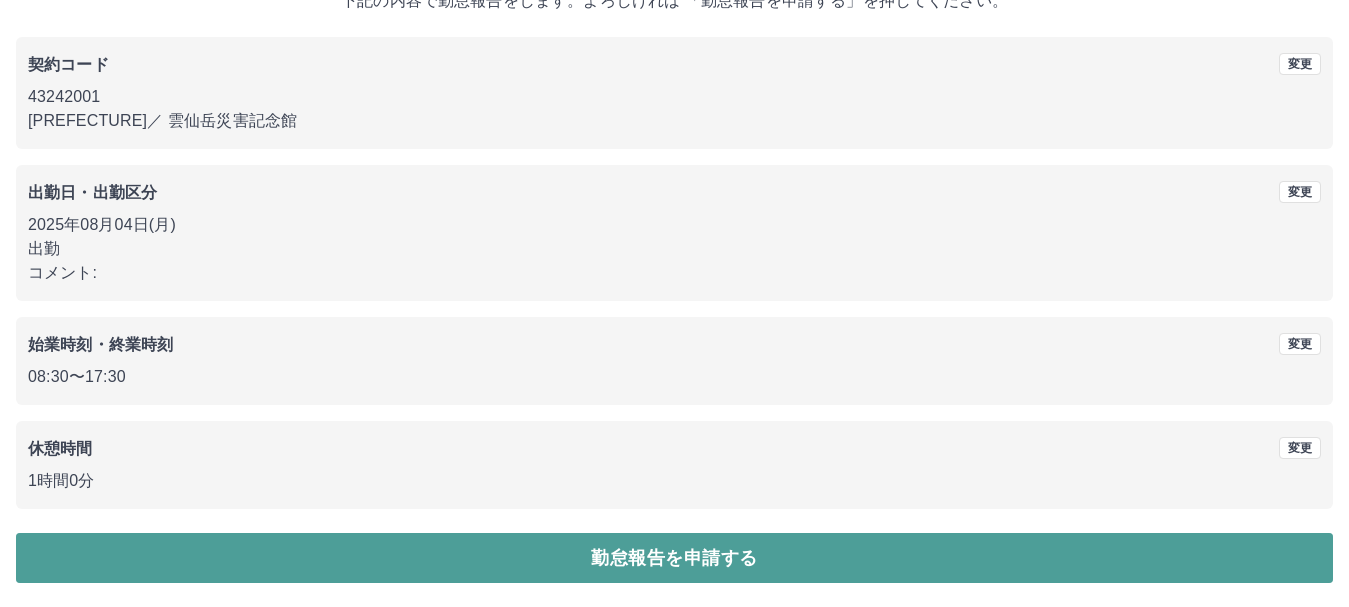 click on "勤怠報告を申請する" at bounding box center [674, 558] 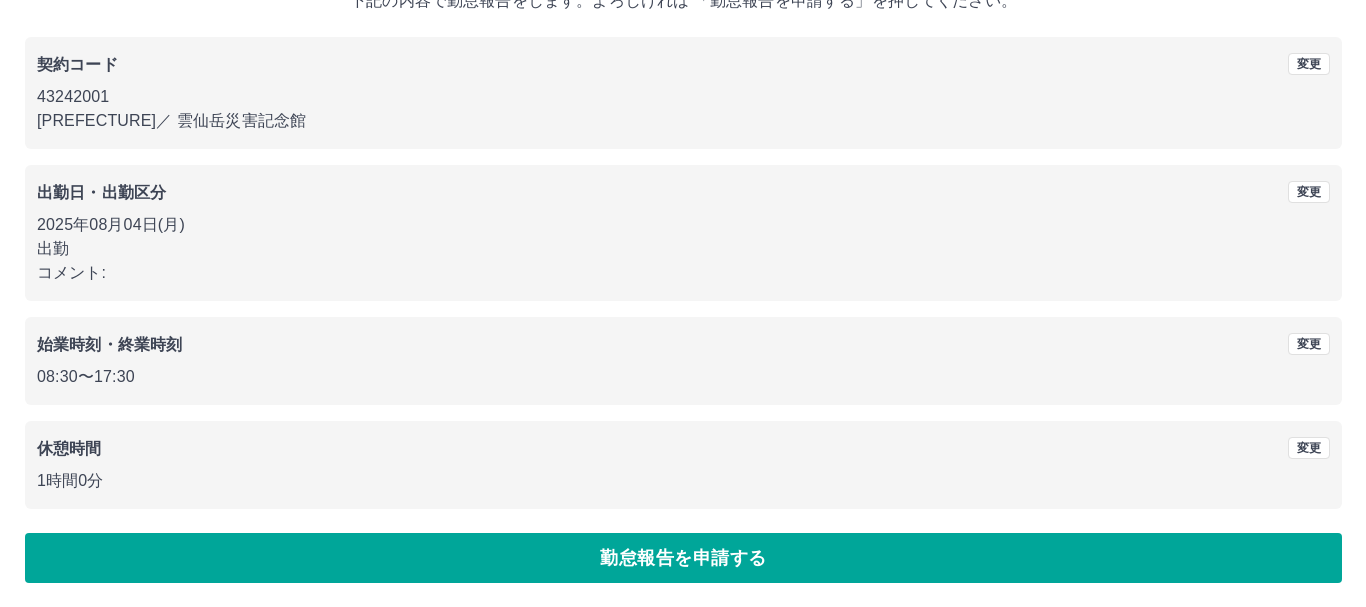 scroll, scrollTop: 0, scrollLeft: 0, axis: both 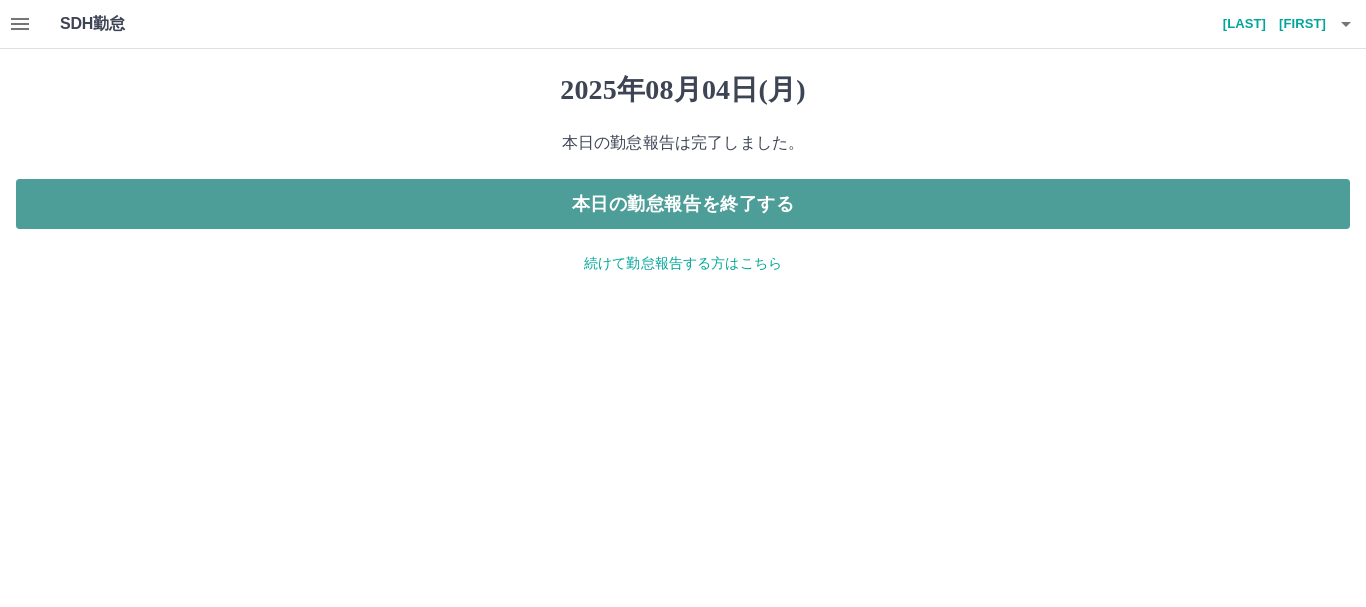click on "本日の勤怠報告を終了する" at bounding box center [683, 204] 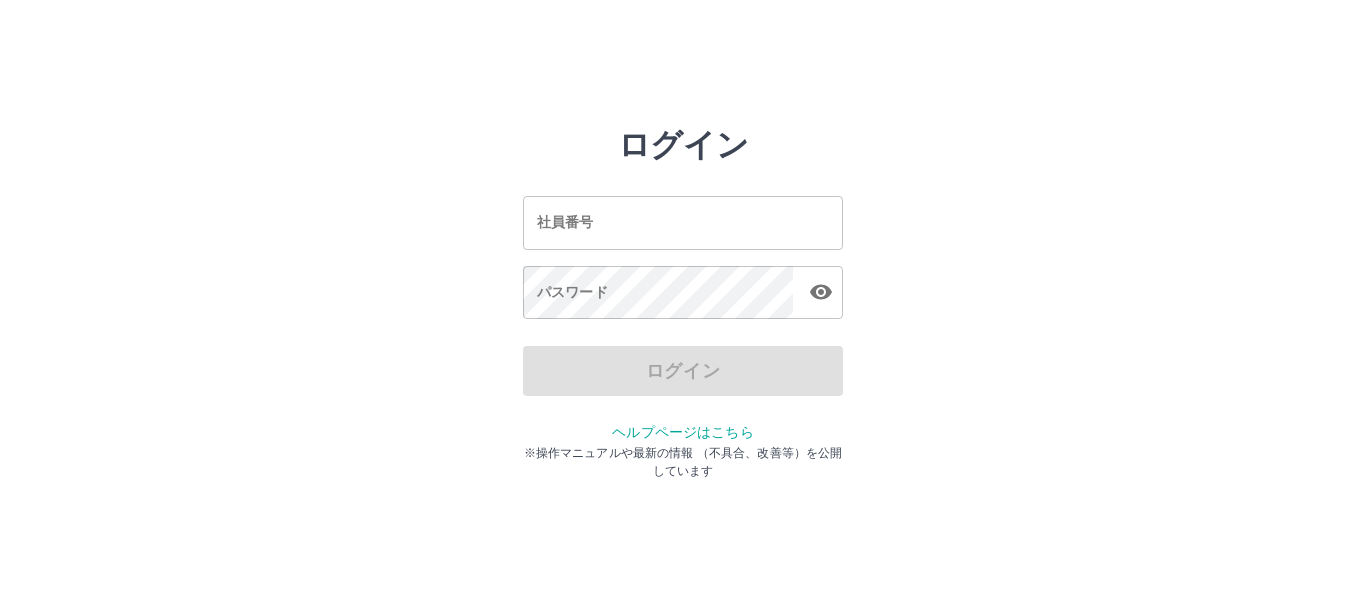 scroll, scrollTop: 0, scrollLeft: 0, axis: both 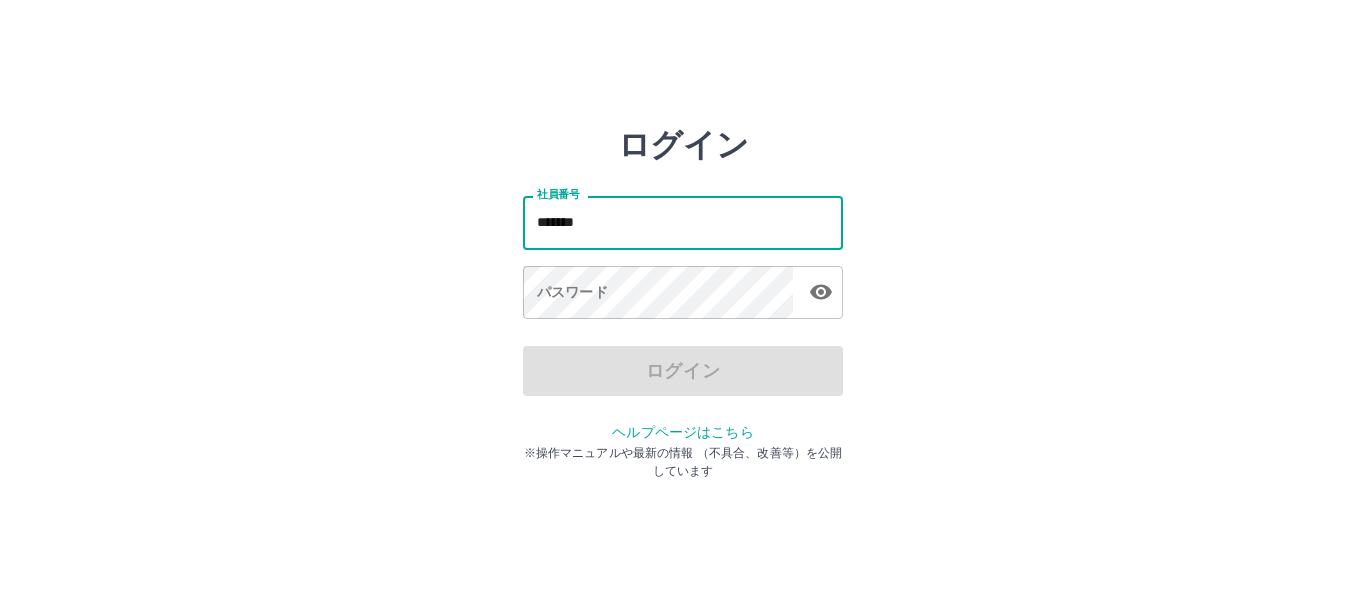 type on "*******" 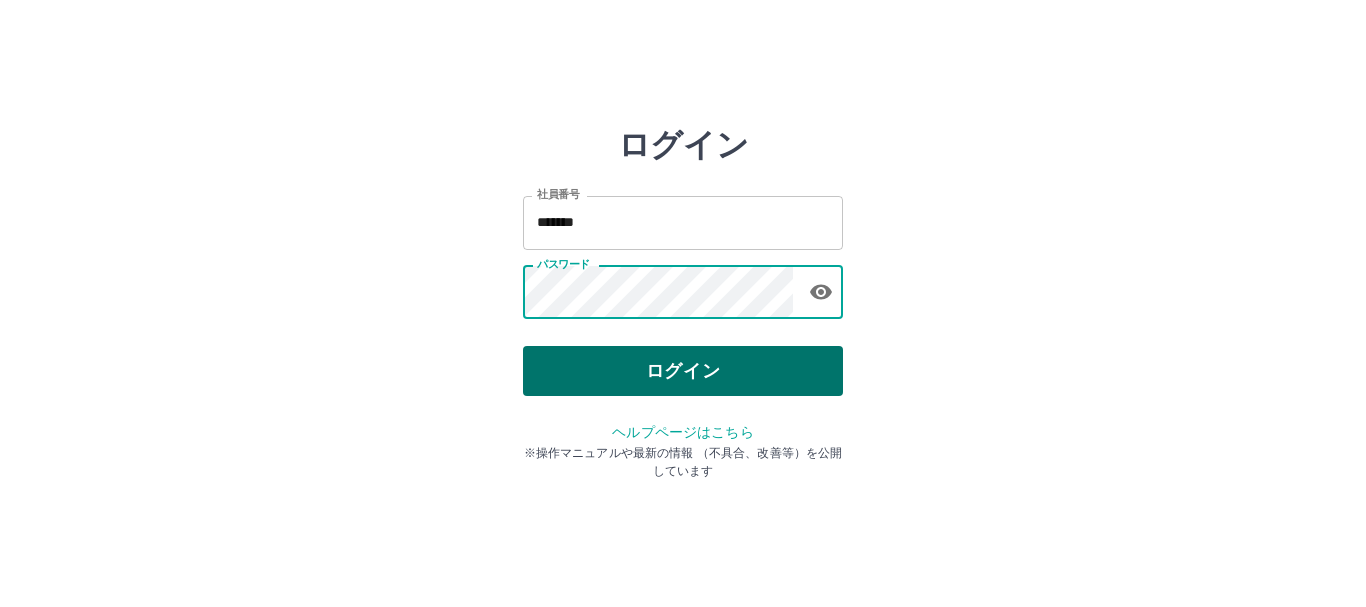 click on "ログイン" at bounding box center (683, 371) 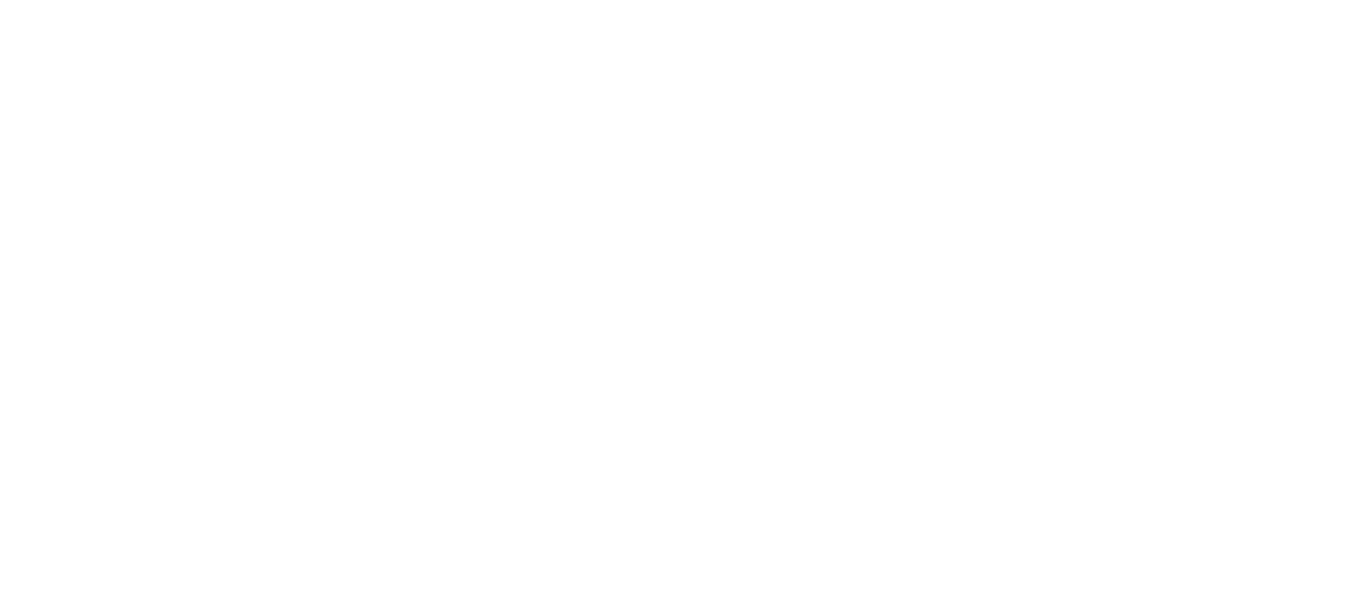 scroll, scrollTop: 0, scrollLeft: 0, axis: both 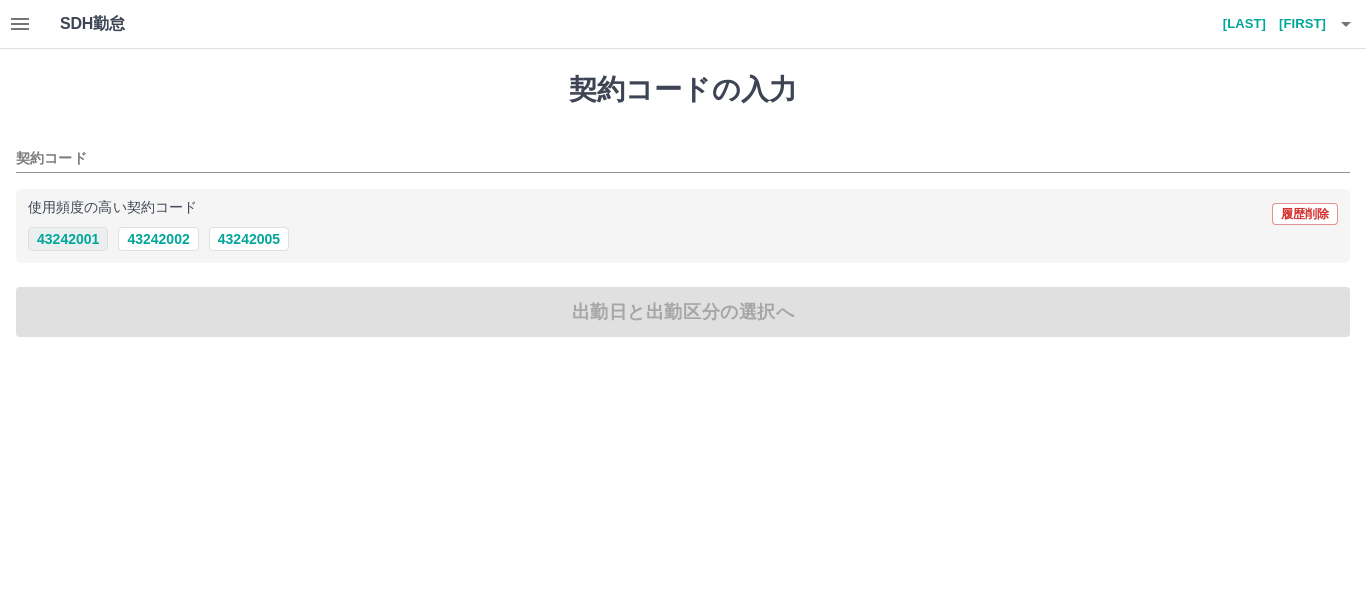 click on "43242001" at bounding box center [68, 239] 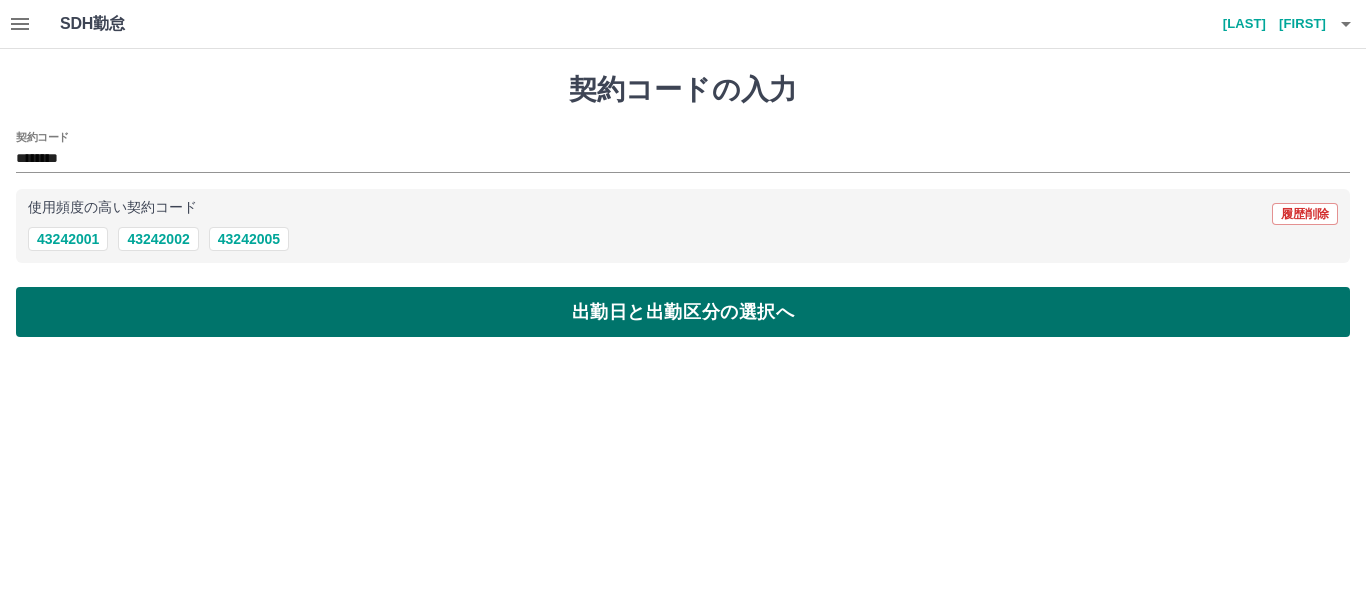 click on "出勤日と出勤区分の選択へ" at bounding box center [683, 312] 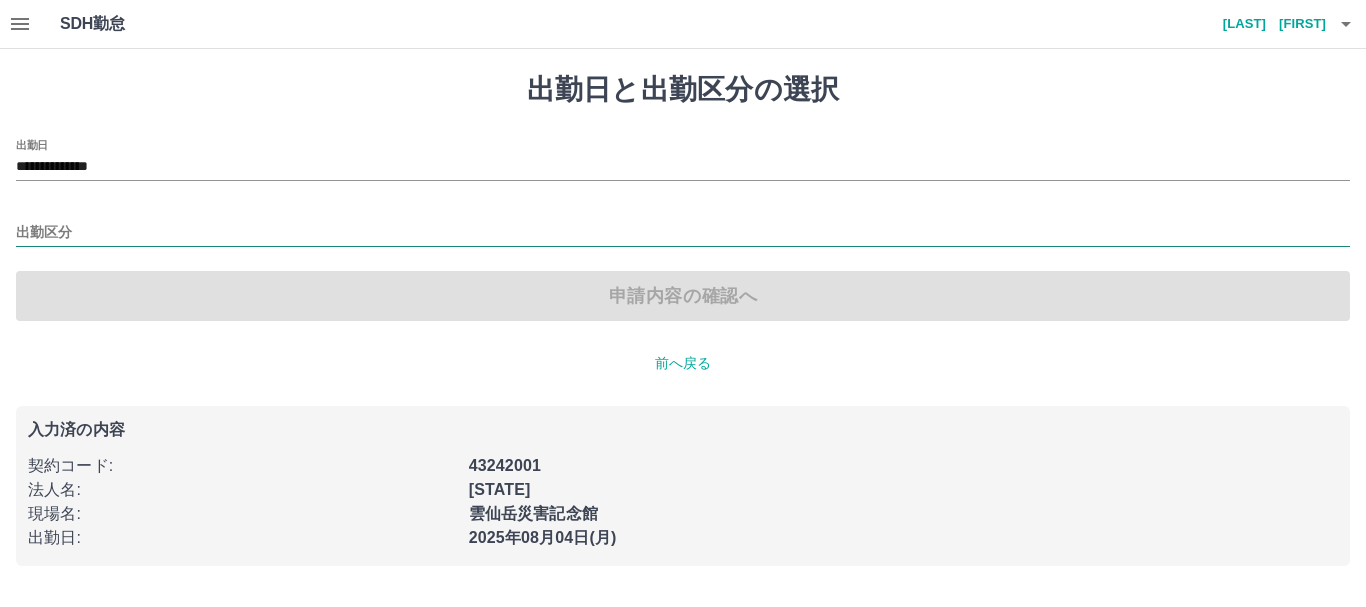 click on "出勤区分" at bounding box center [683, 233] 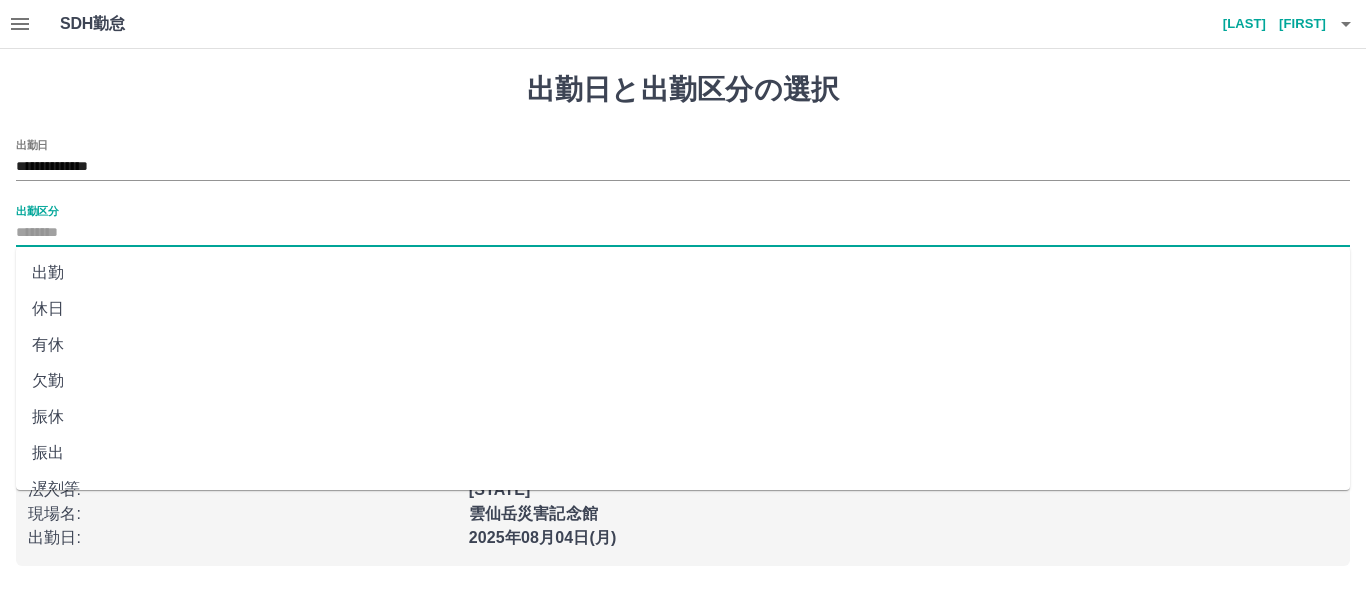 click on "出勤" at bounding box center [683, 273] 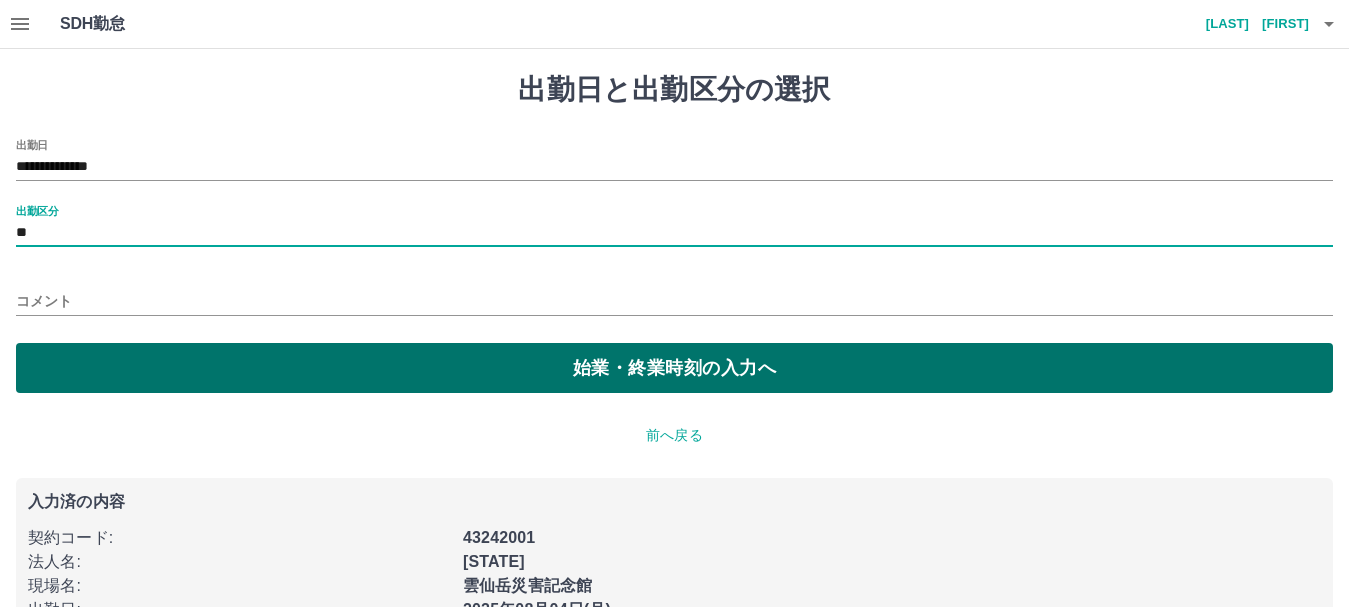 click on "始業・終業時刻の入力へ" at bounding box center (674, 368) 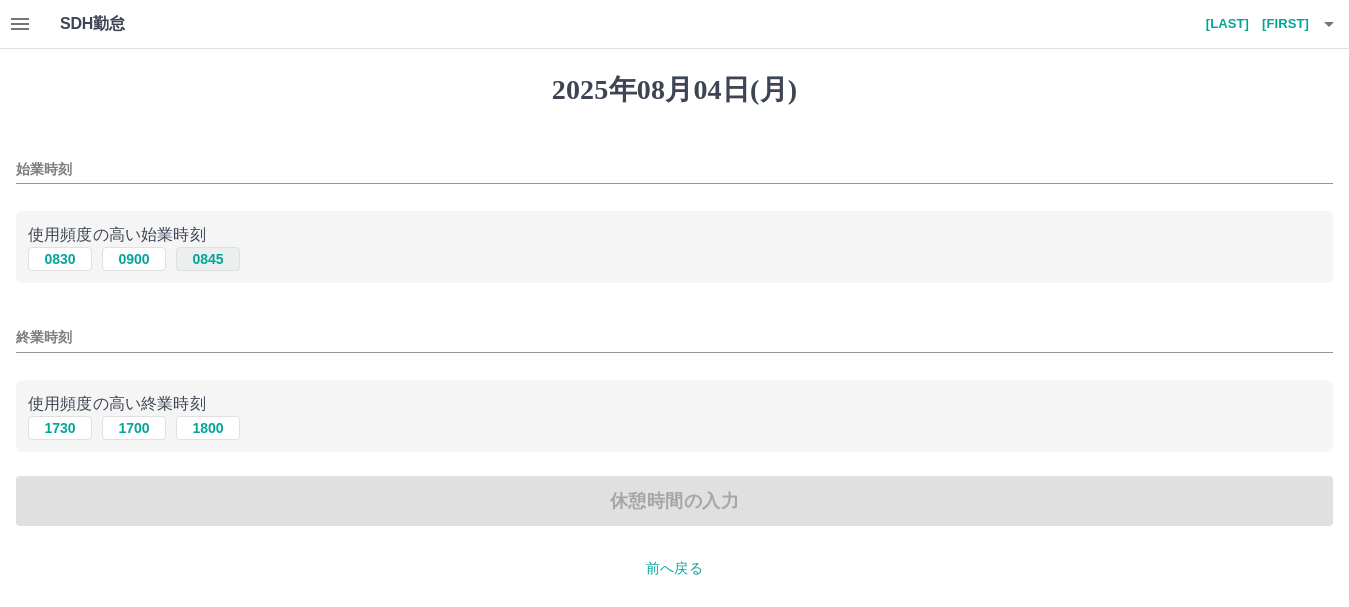 click on "0845" at bounding box center (208, 259) 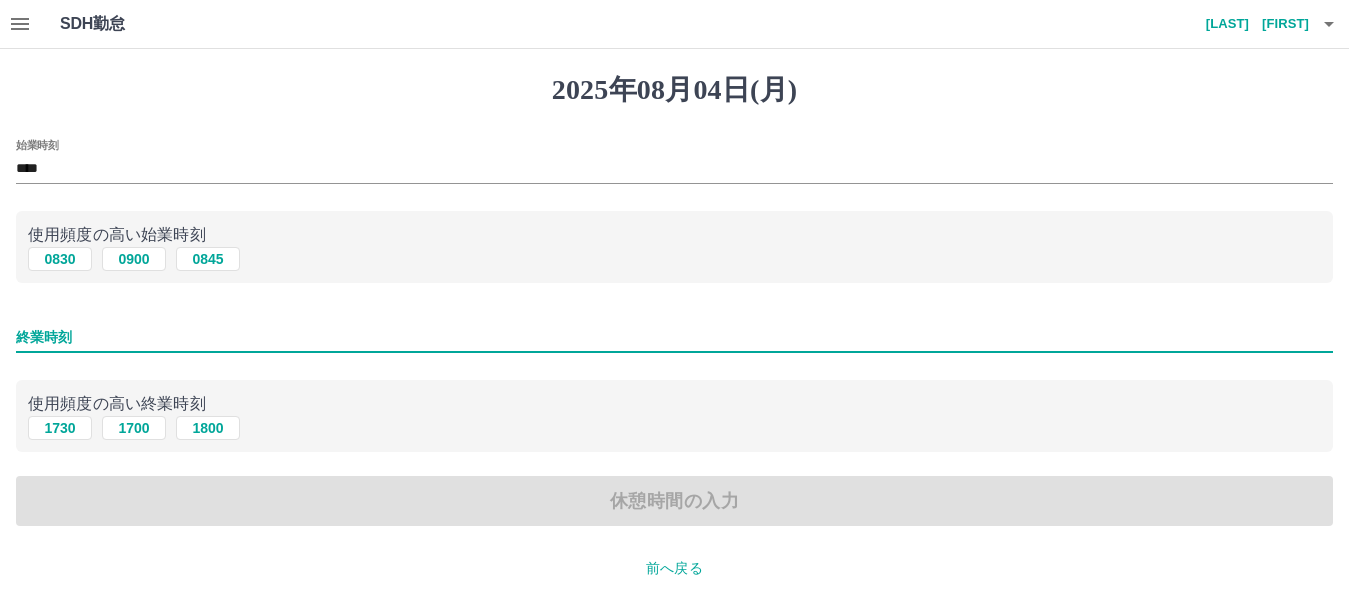 click on "終業時刻" at bounding box center (674, 337) 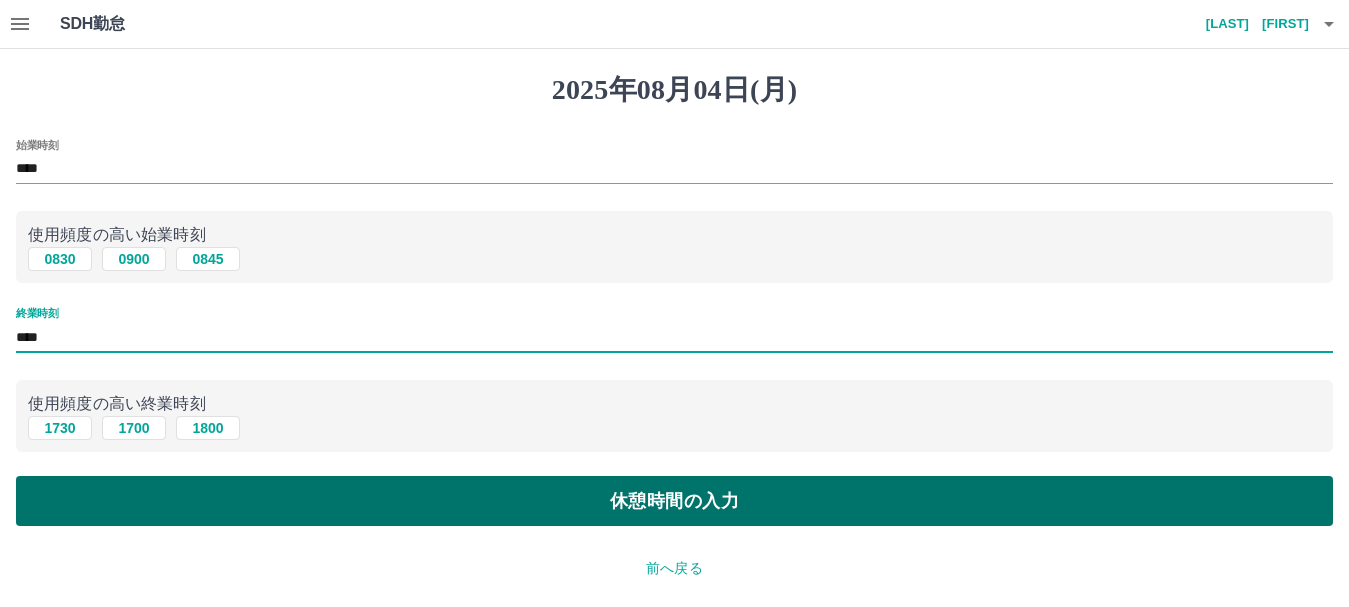 type on "****" 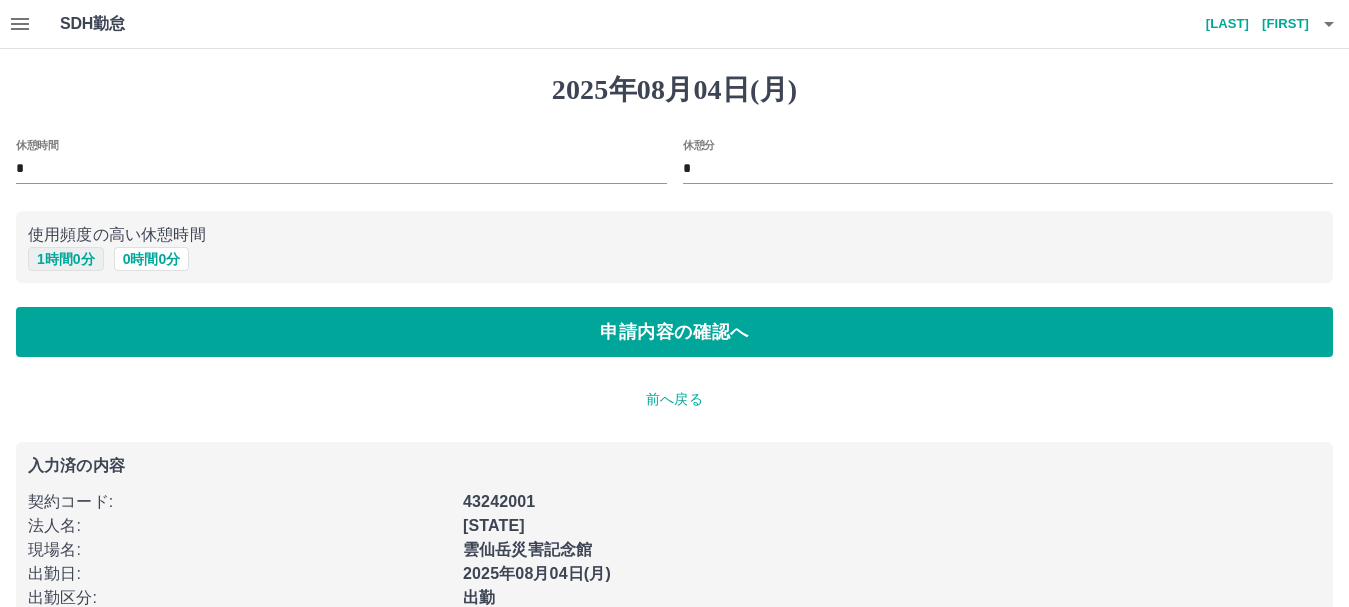 click on "1 時間 0 分" at bounding box center [66, 259] 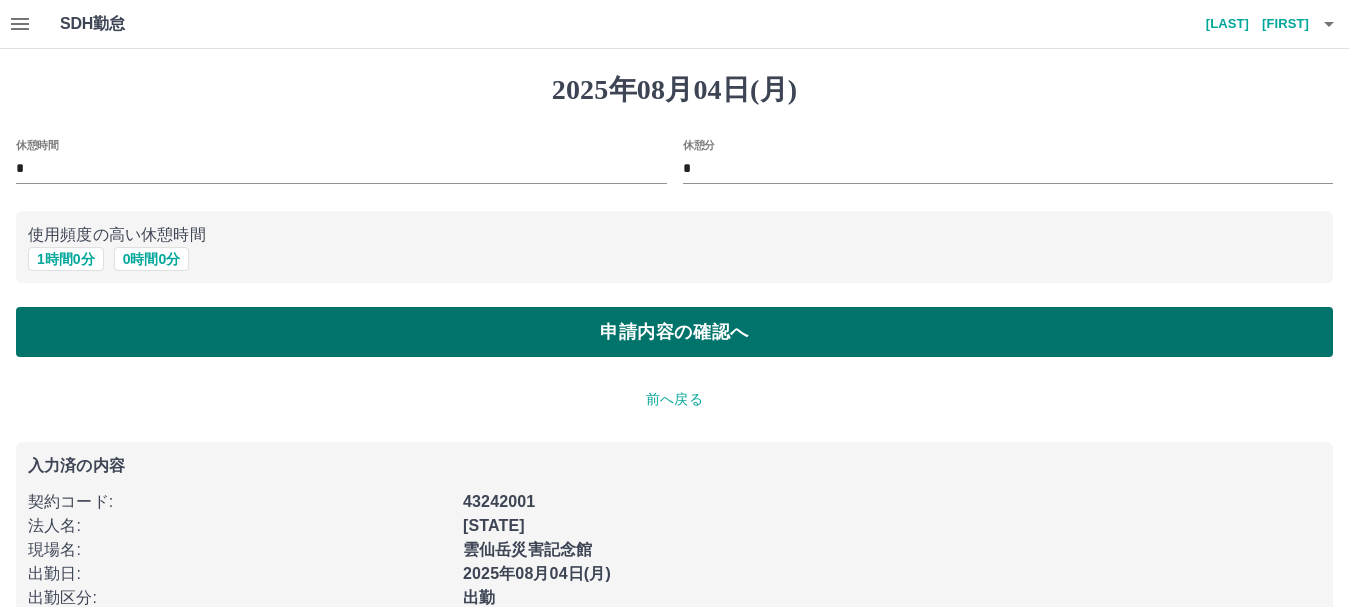 click on "申請内容の確認へ" at bounding box center (674, 332) 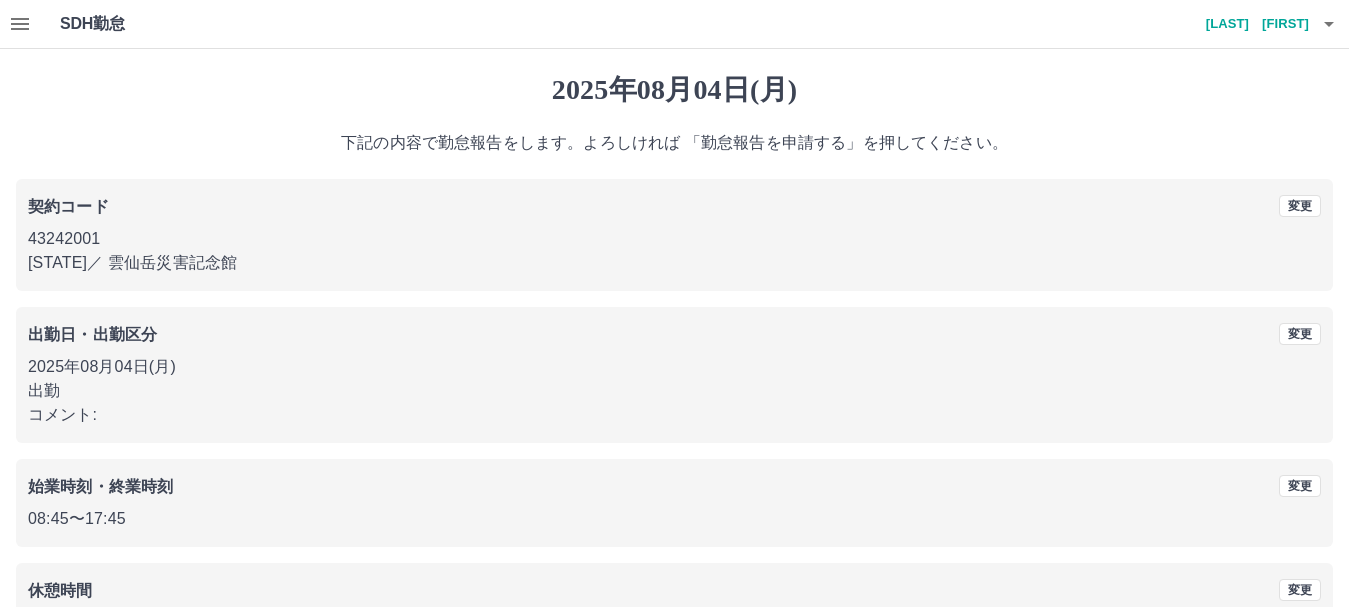 scroll, scrollTop: 142, scrollLeft: 0, axis: vertical 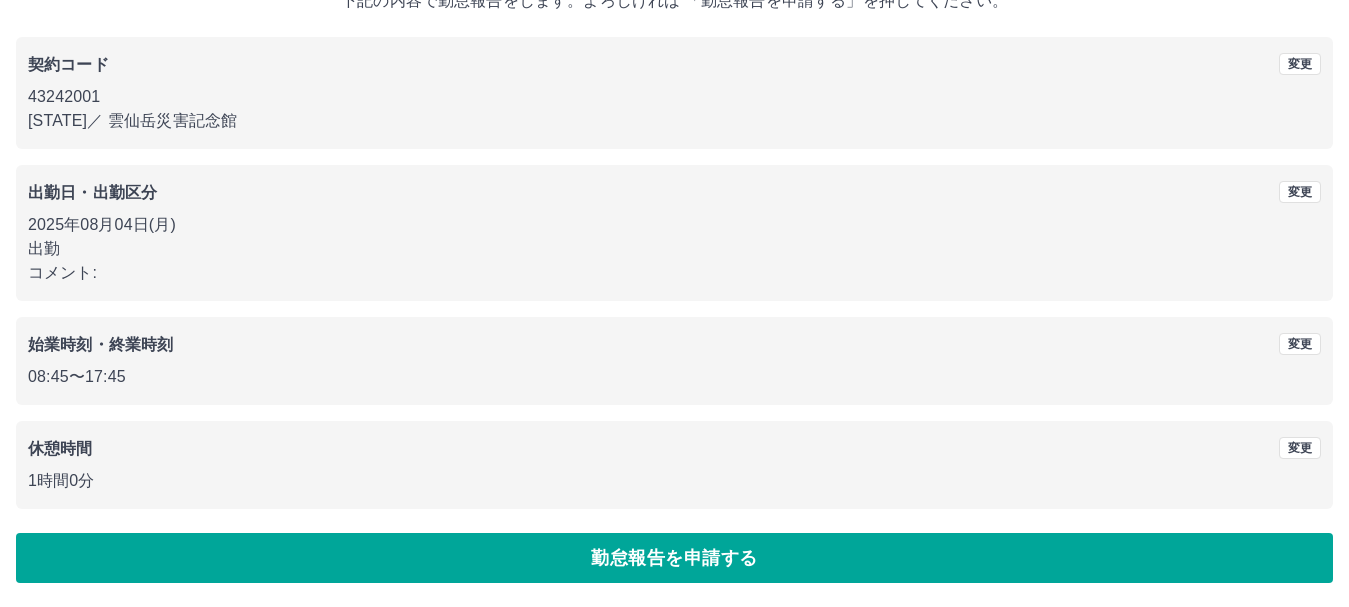 click on "勤怠報告を申請する" at bounding box center [674, 558] 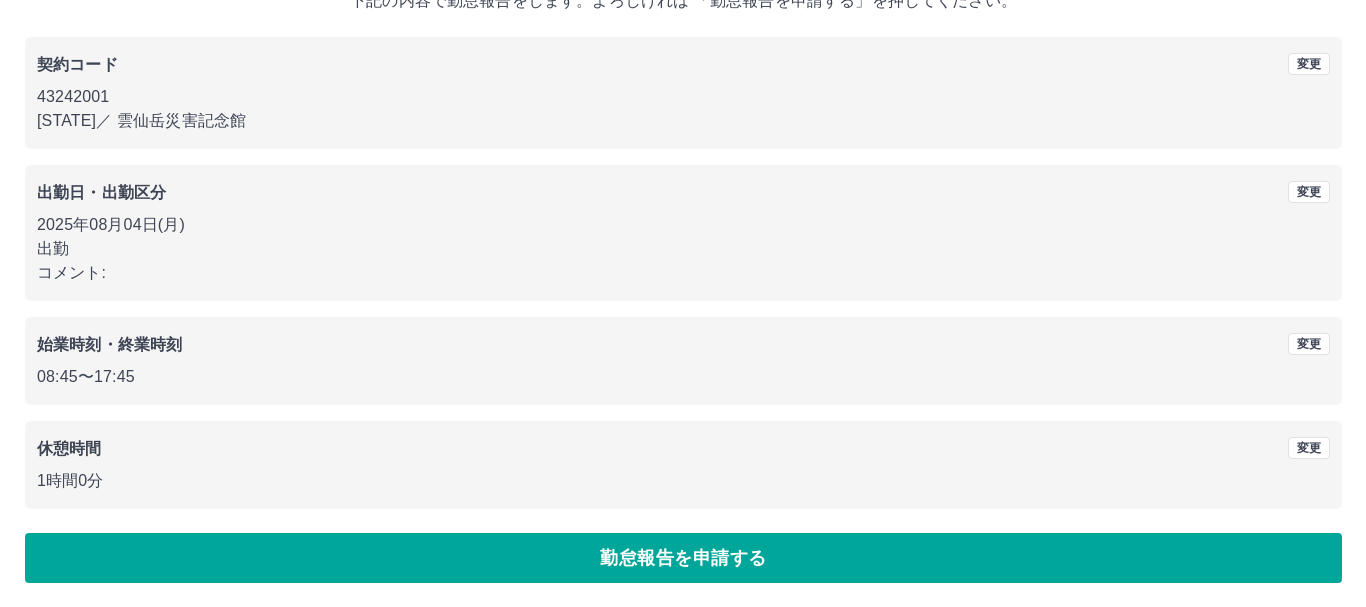 scroll, scrollTop: 0, scrollLeft: 0, axis: both 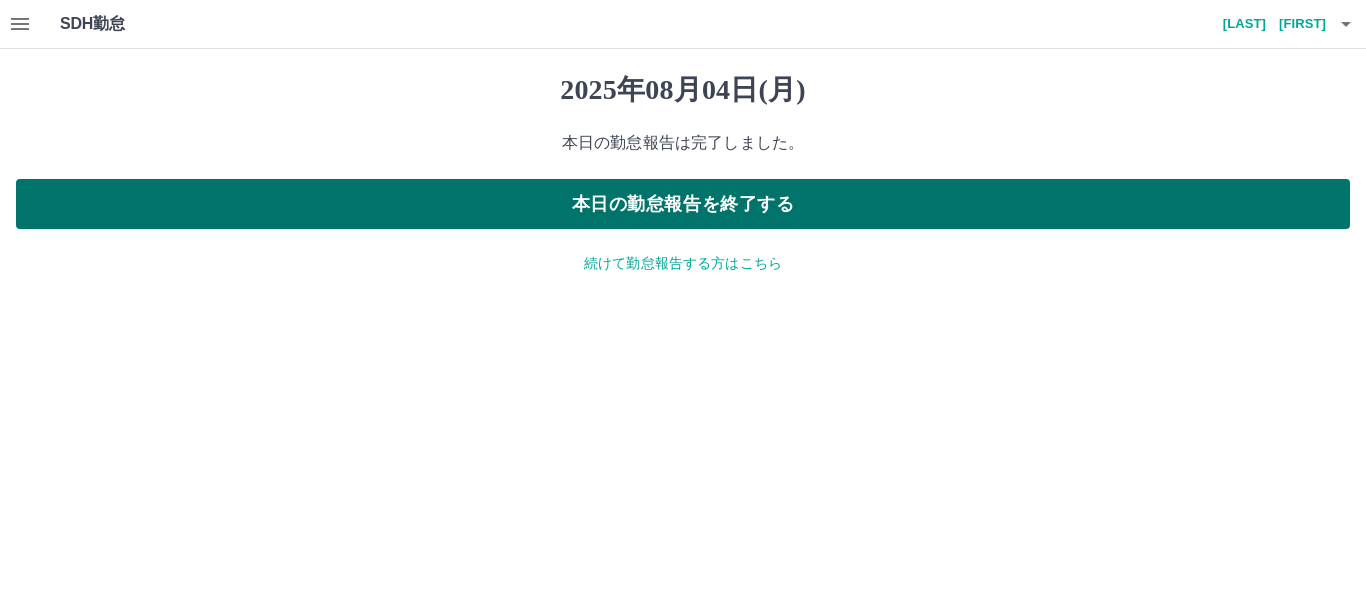 click on "本日の勤怠報告を終了する" at bounding box center (683, 204) 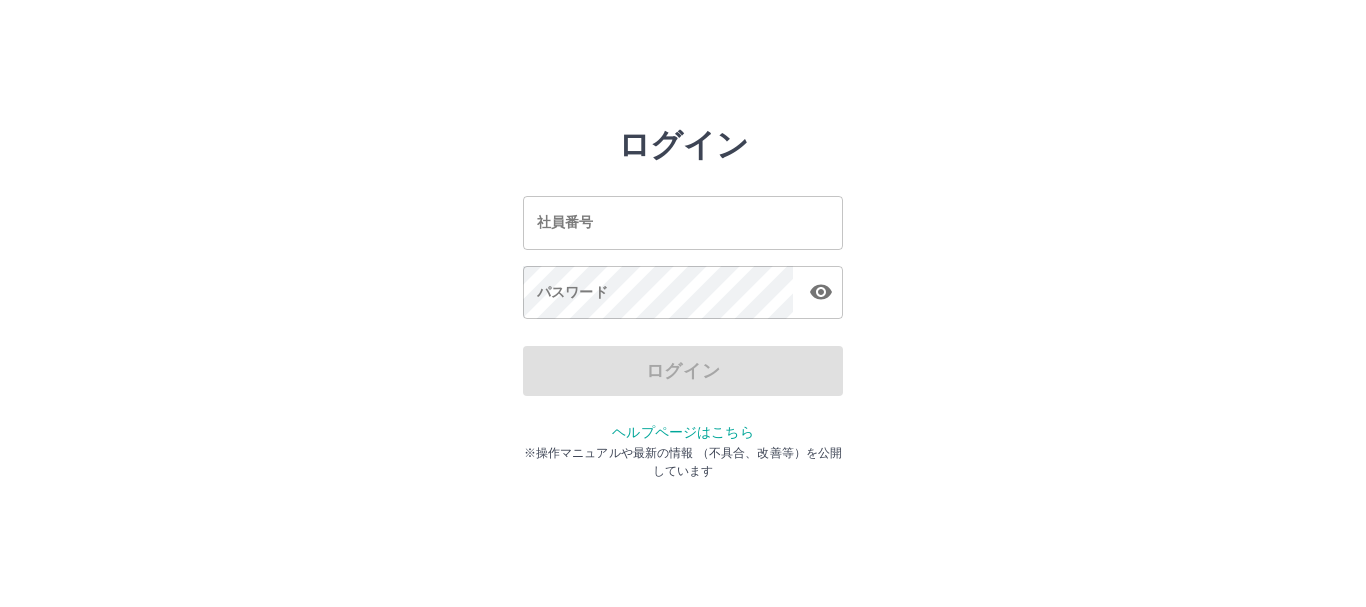 scroll, scrollTop: 0, scrollLeft: 0, axis: both 